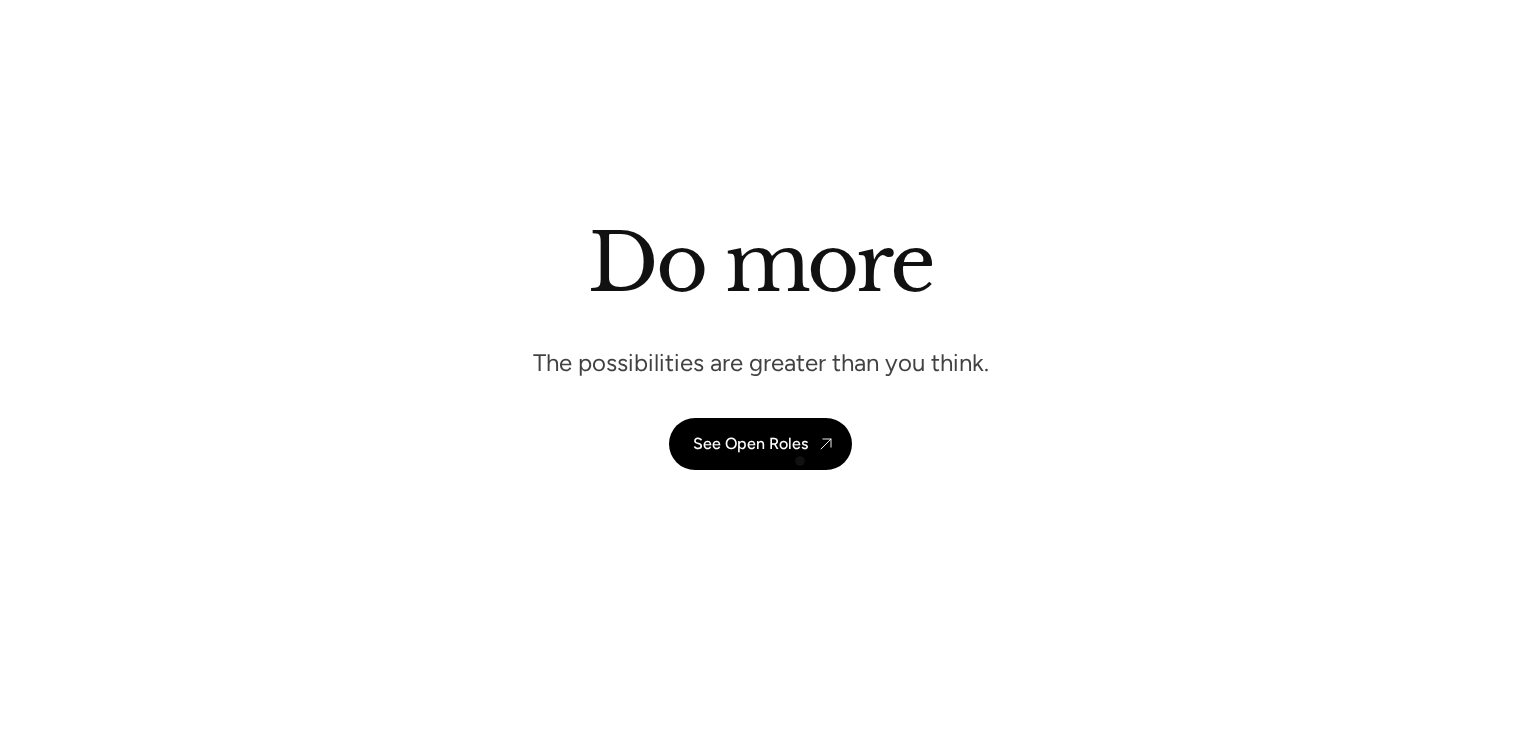 scroll, scrollTop: 5361, scrollLeft: 0, axis: vertical 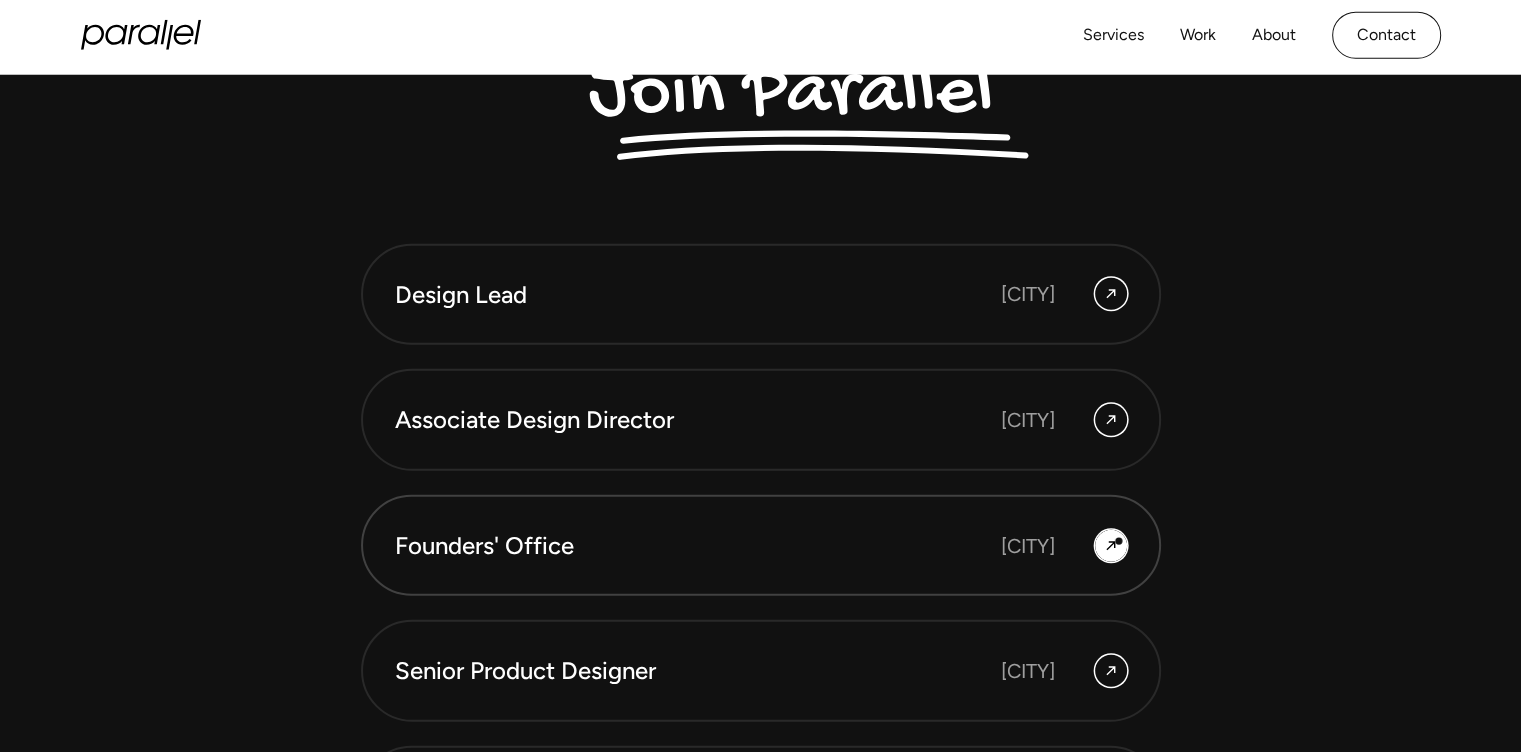 click at bounding box center (1111, 546) 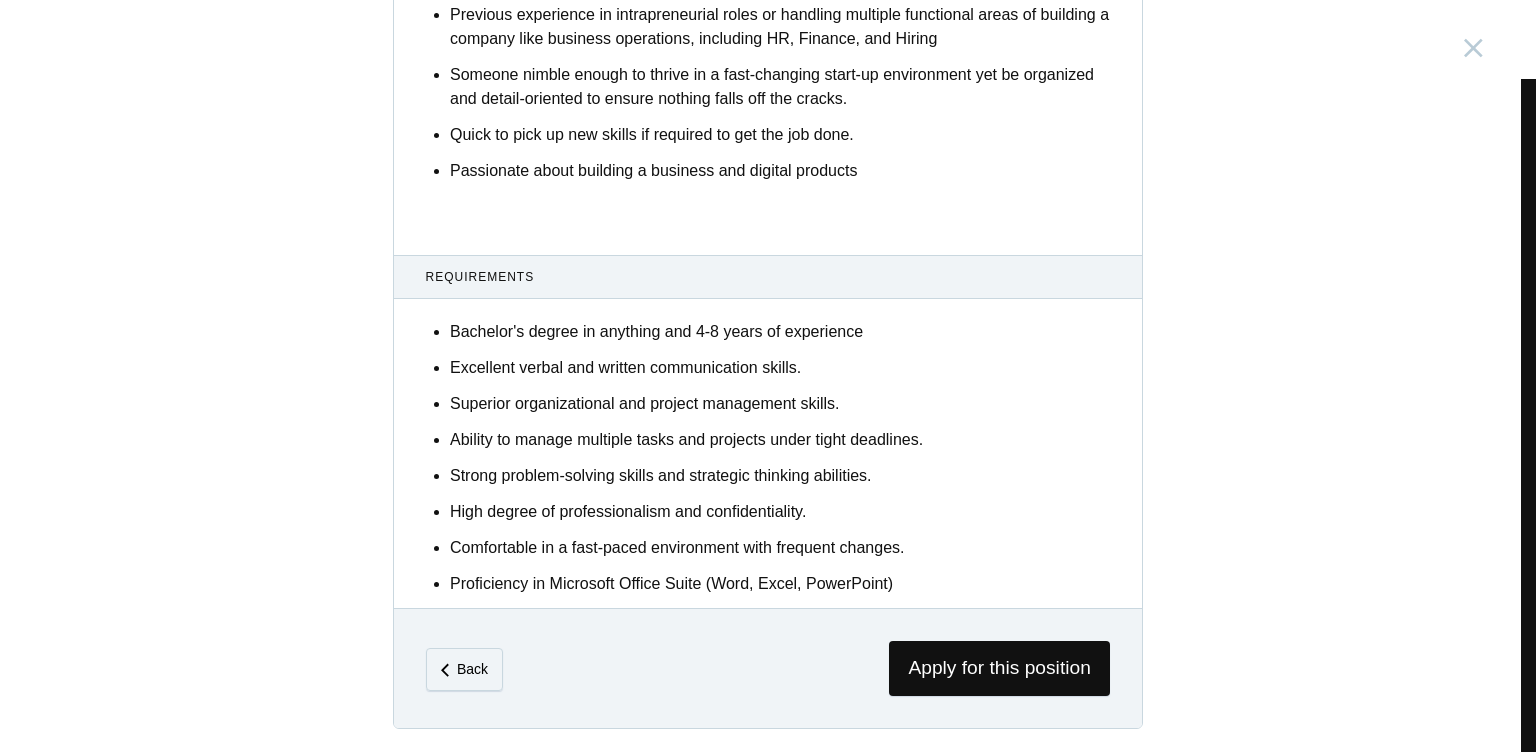 scroll, scrollTop: 1157, scrollLeft: 0, axis: vertical 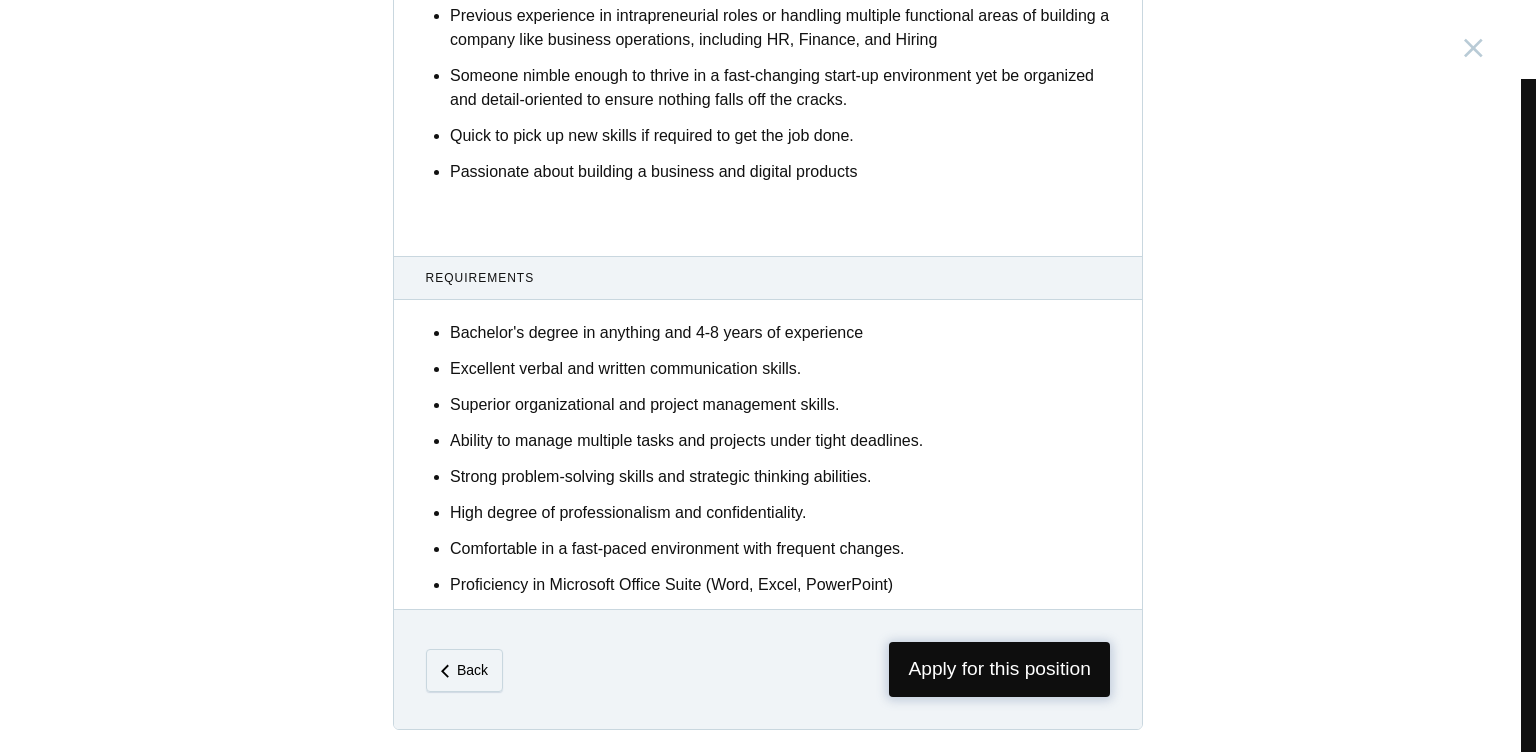 click on "Apply for this position" at bounding box center (999, 669) 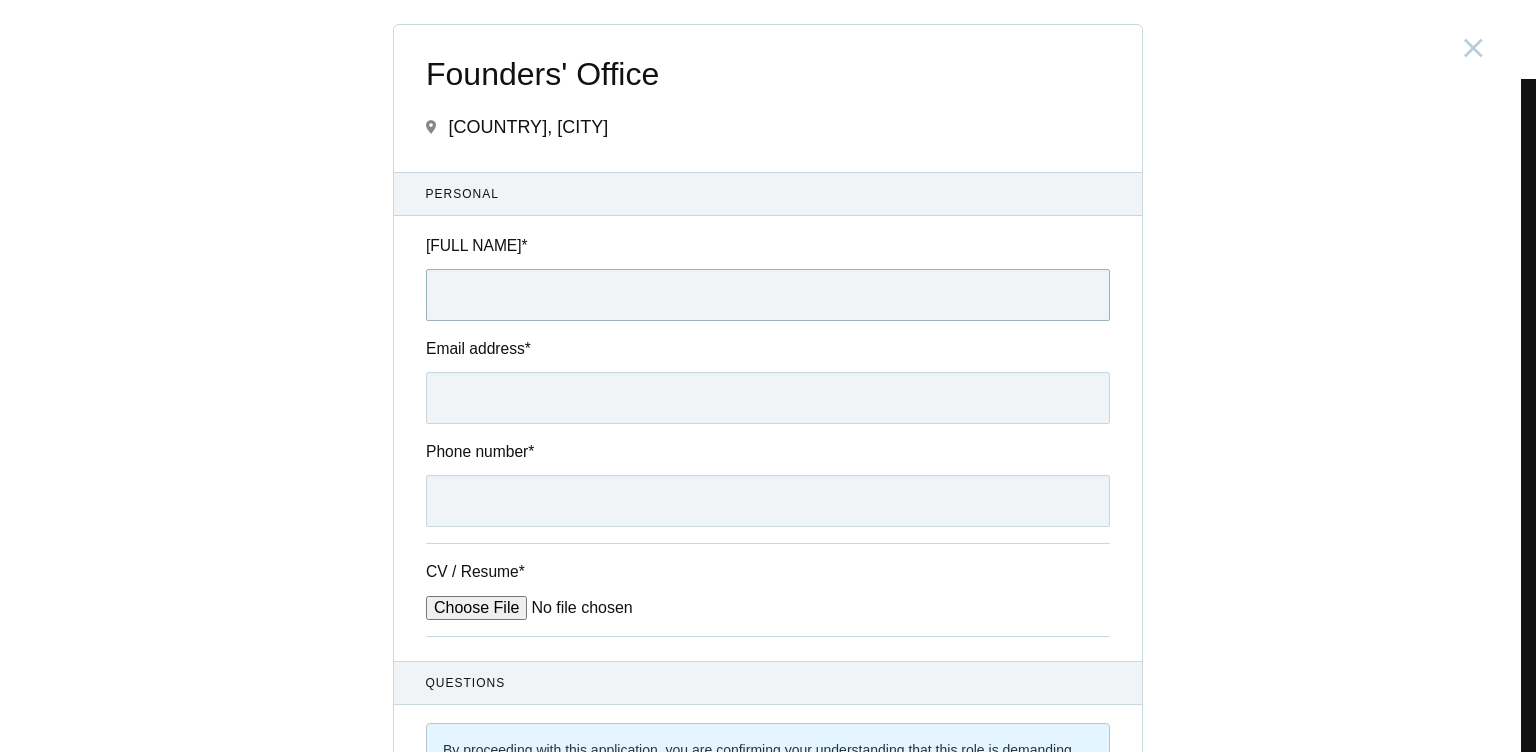 click on "Full name  *" at bounding box center (768, 295) 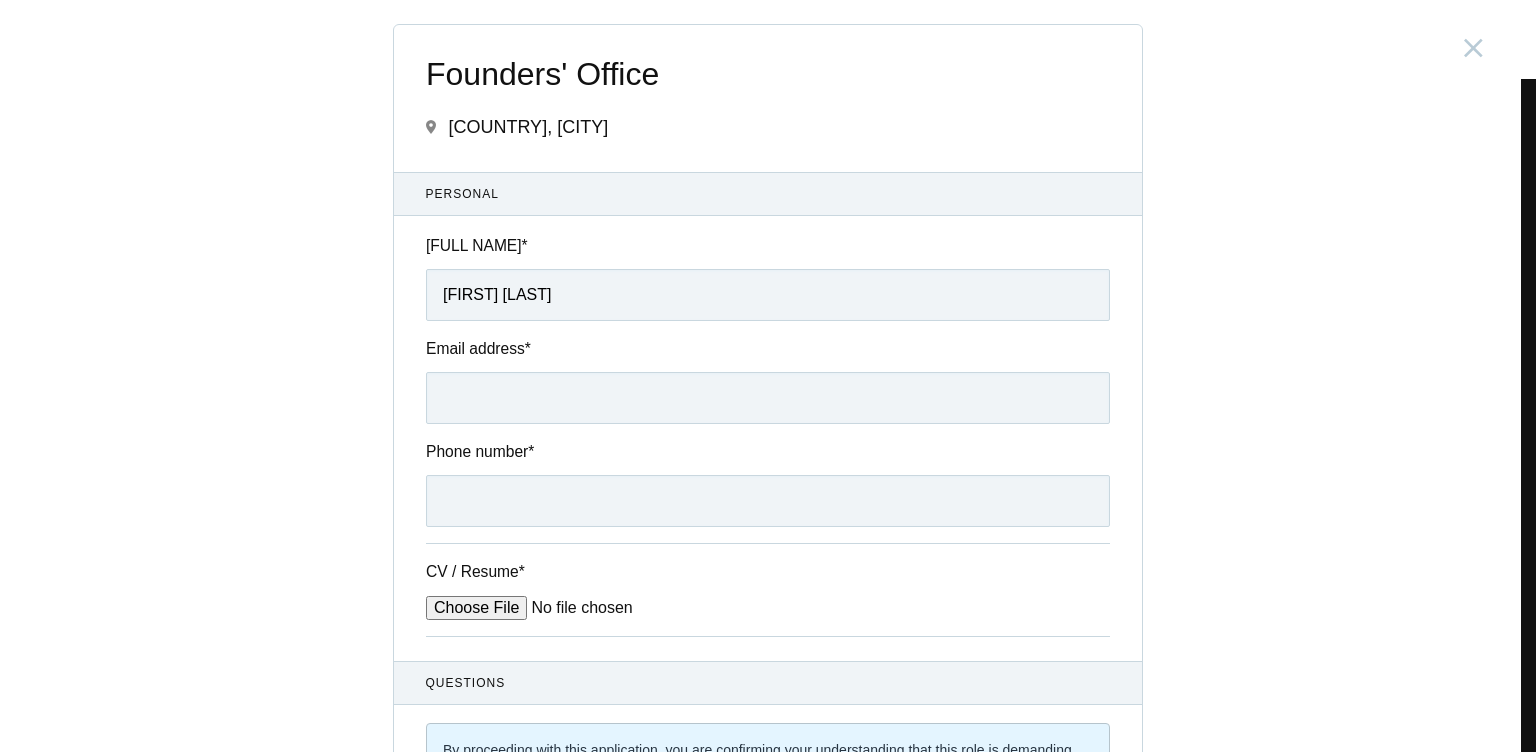 type on "[EMAIL]" 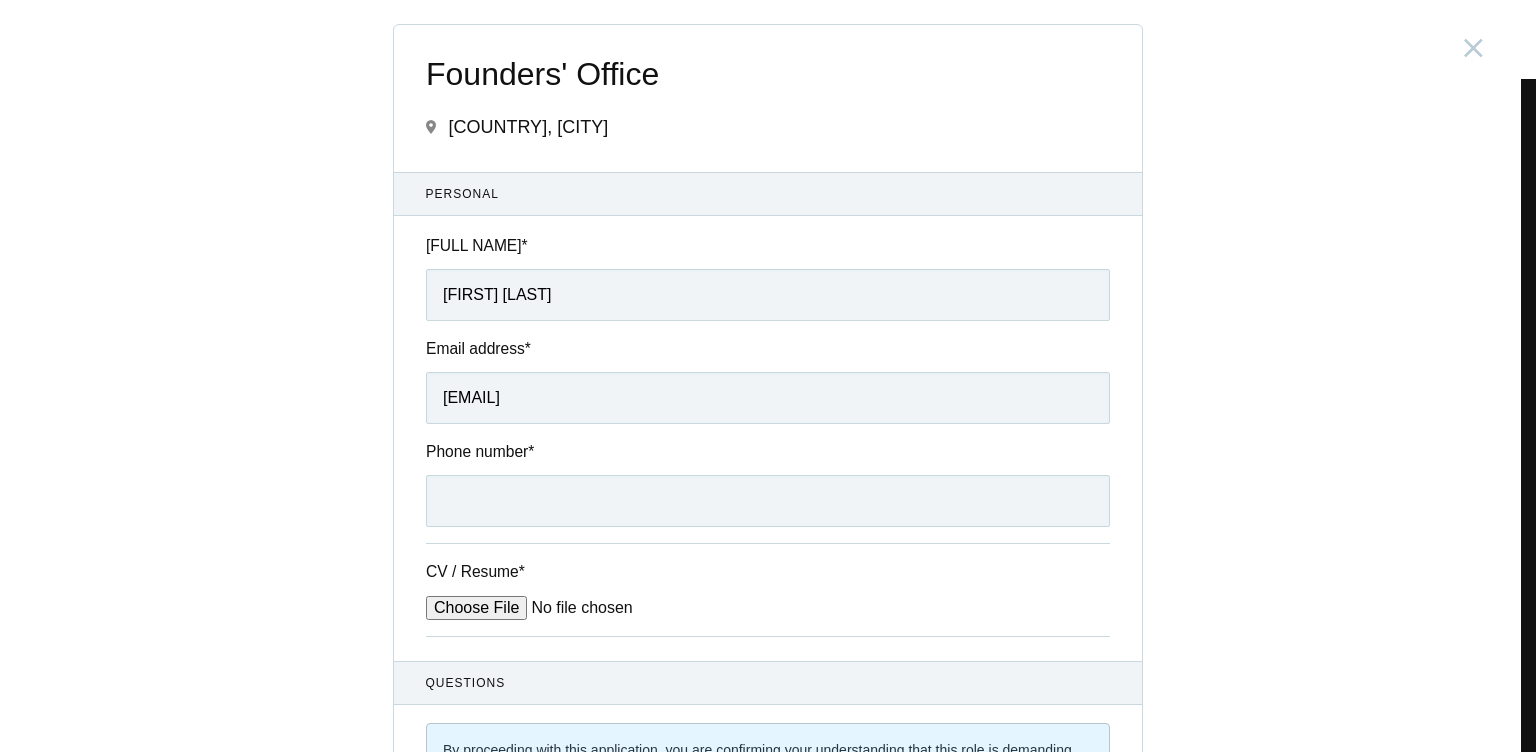 type on "[PHONE]" 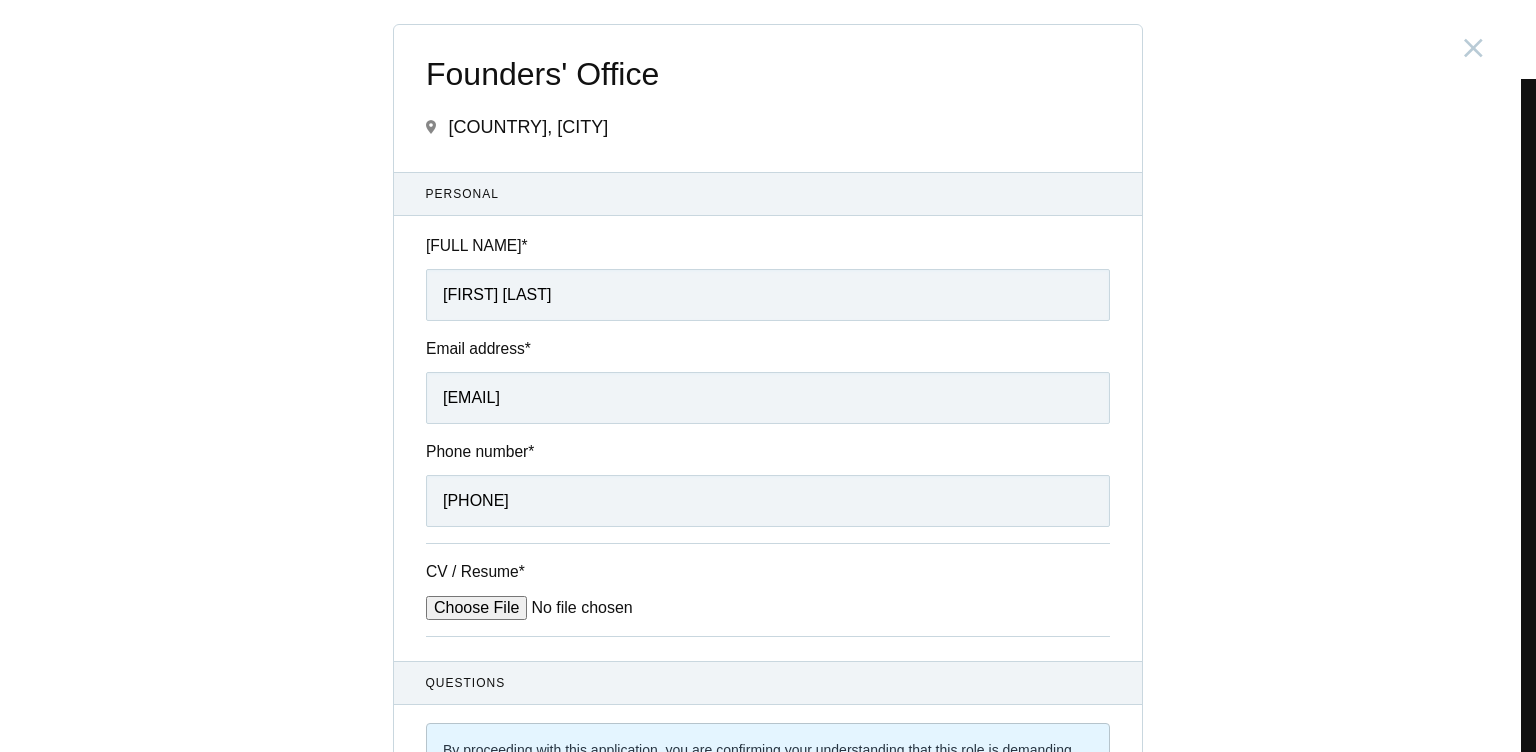 click on "CV / Resume  *" at bounding box center [577, 608] 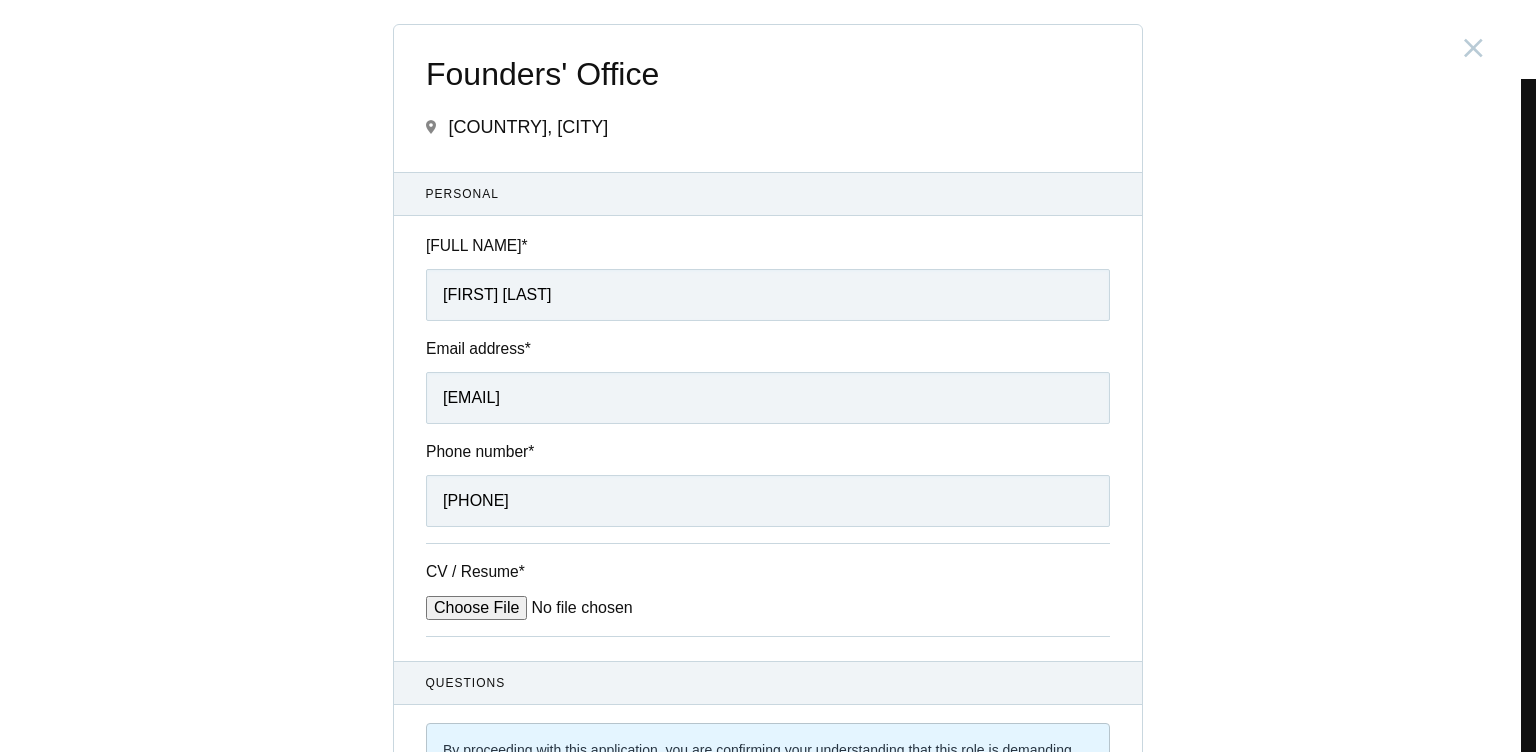 type on "C:\fakepath\Resume (4).pdf" 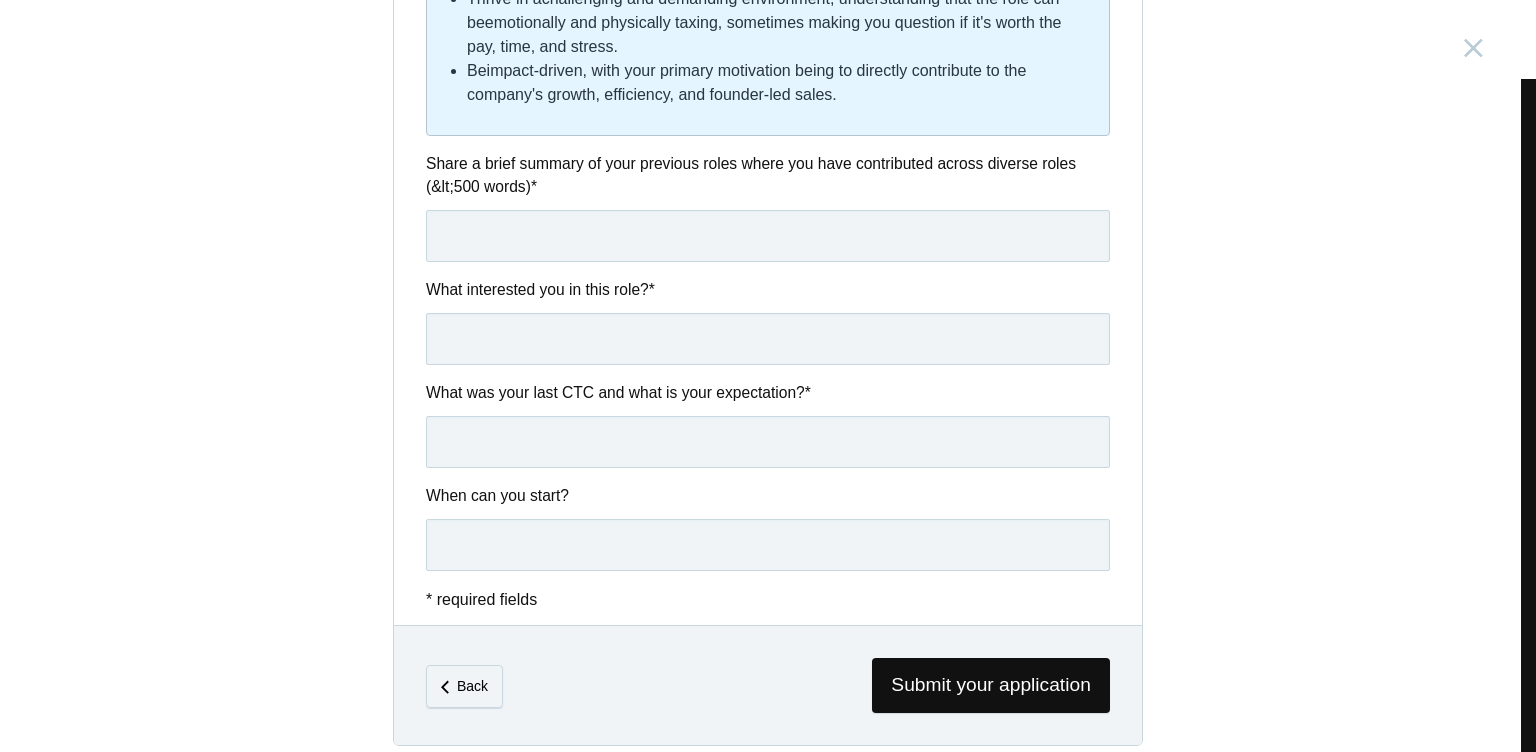 scroll, scrollTop: 1120, scrollLeft: 0, axis: vertical 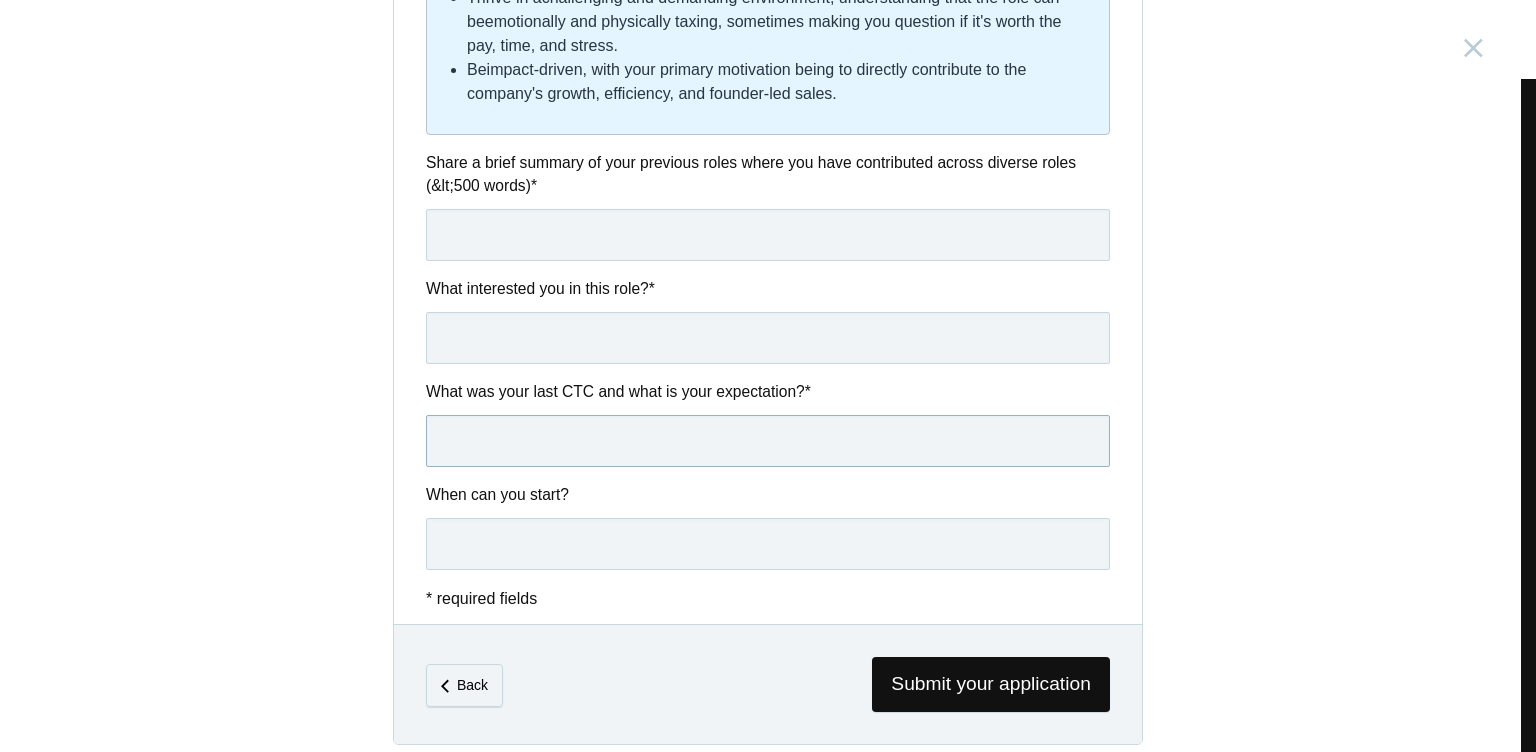 click at bounding box center (768, 441) 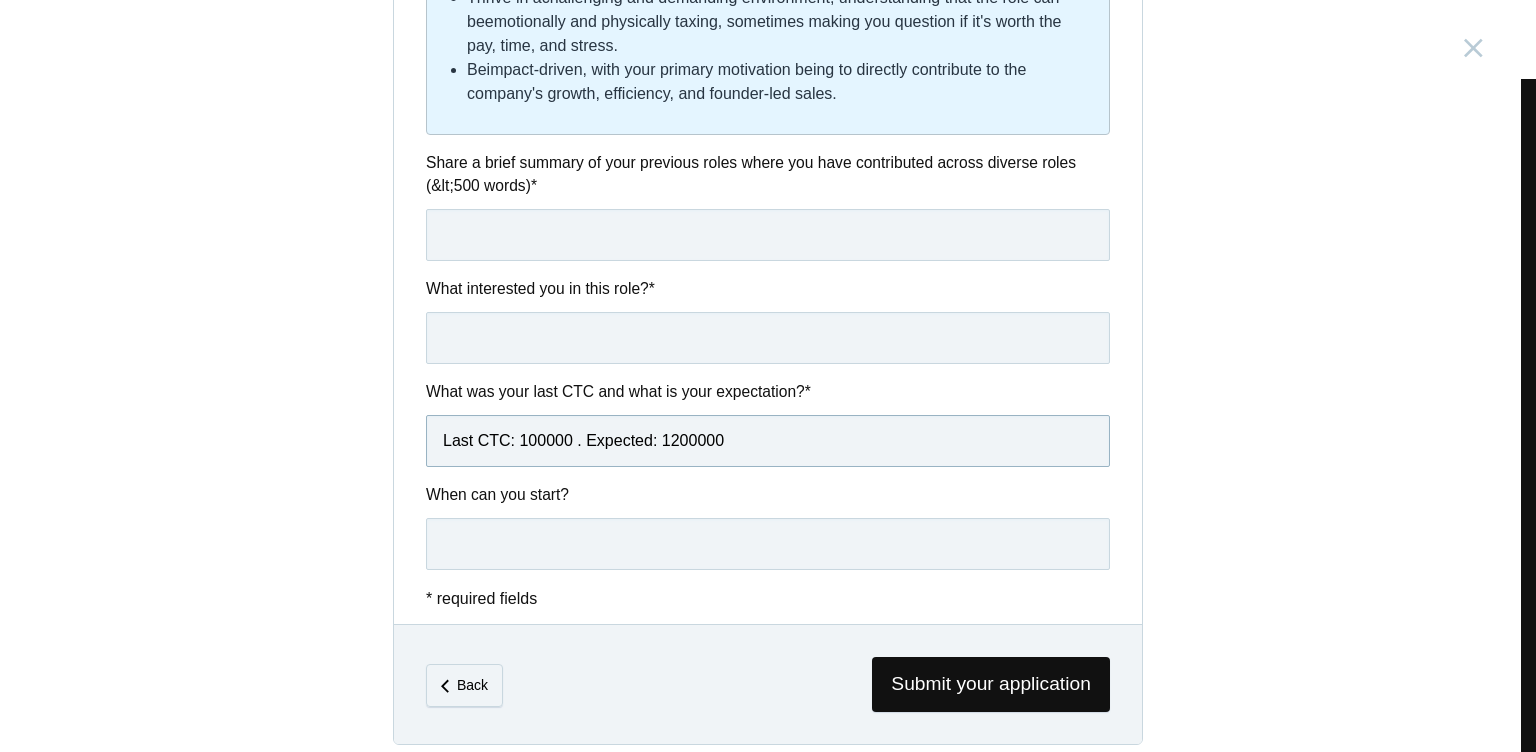 type on "Last CTC: 100000 . Expected: 1200000" 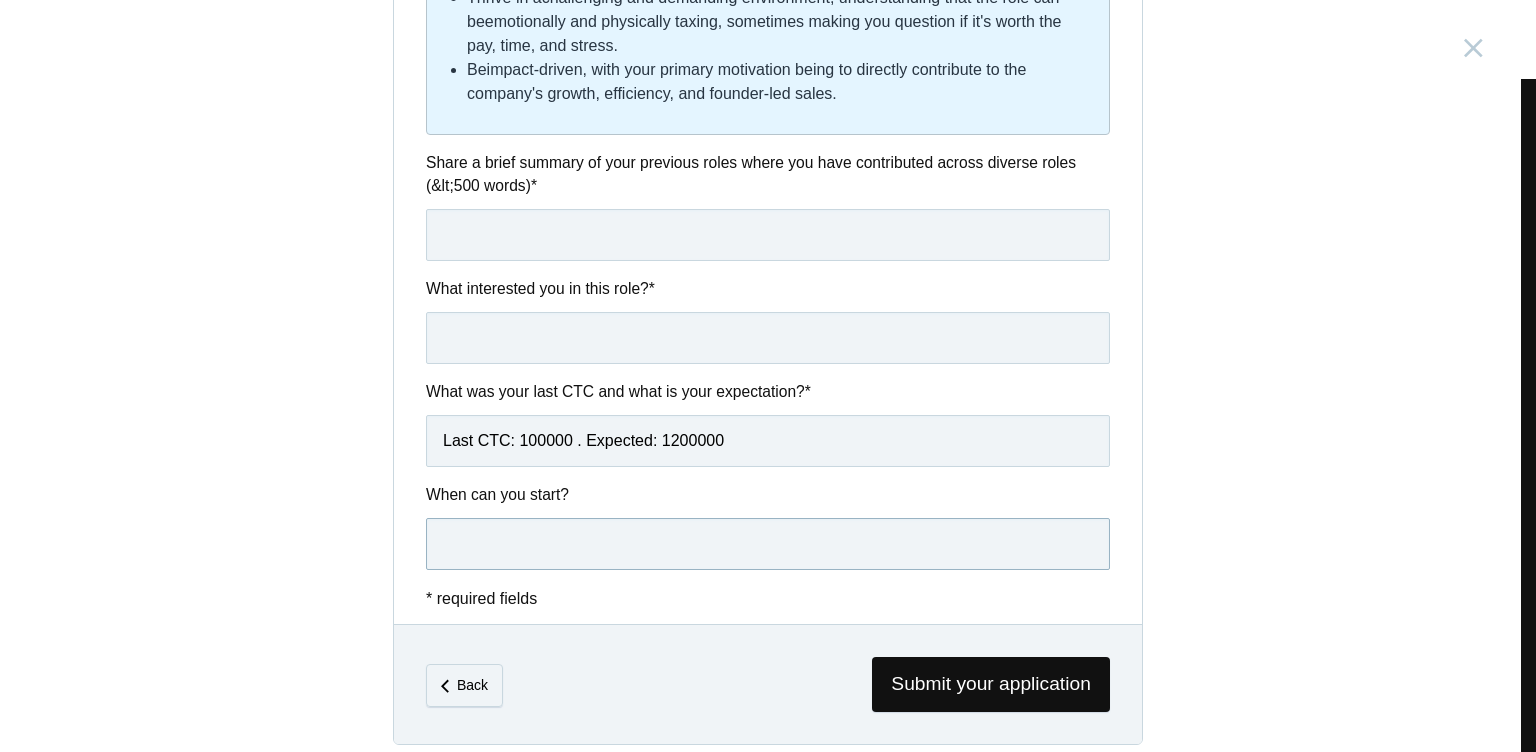 click at bounding box center [768, 544] 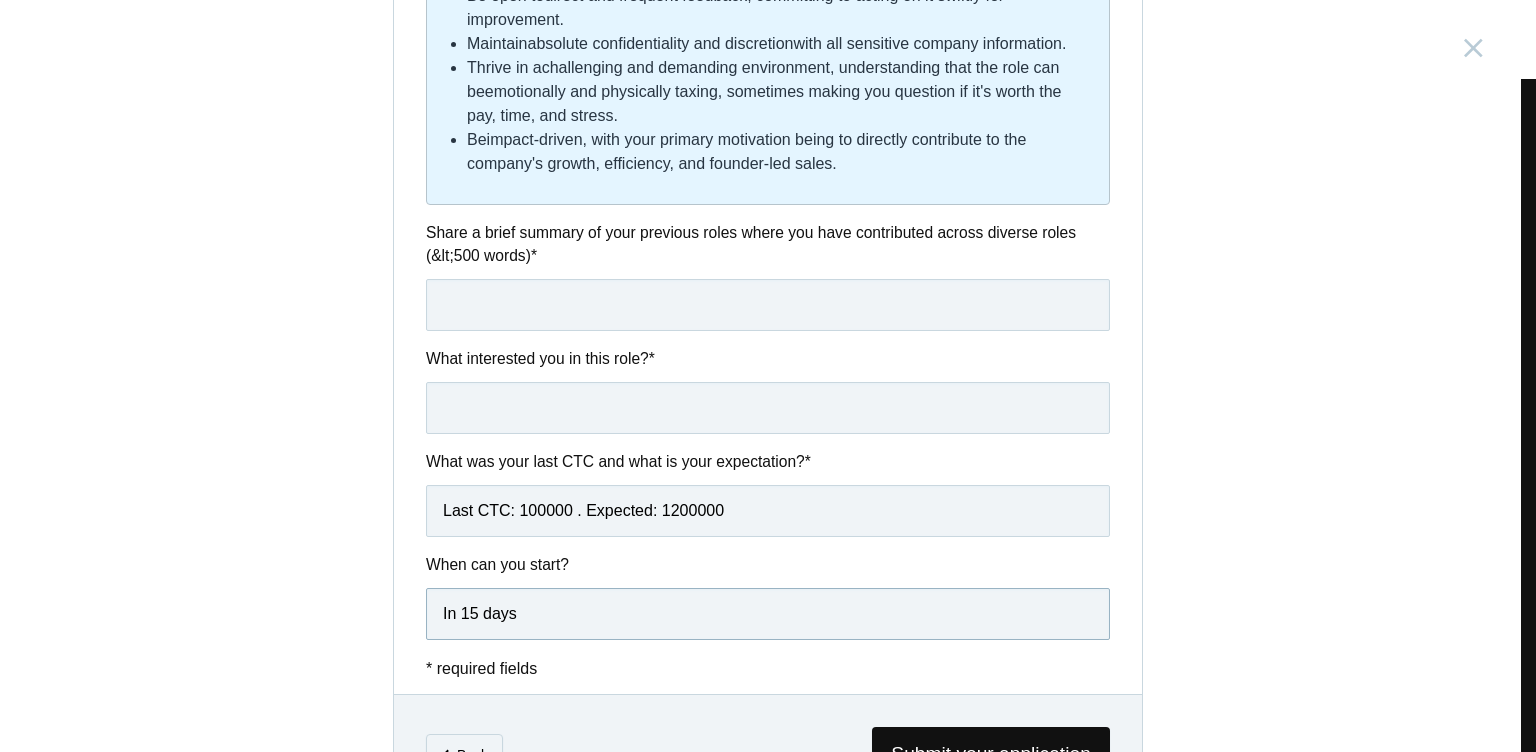 scroll, scrollTop: 1048, scrollLeft: 0, axis: vertical 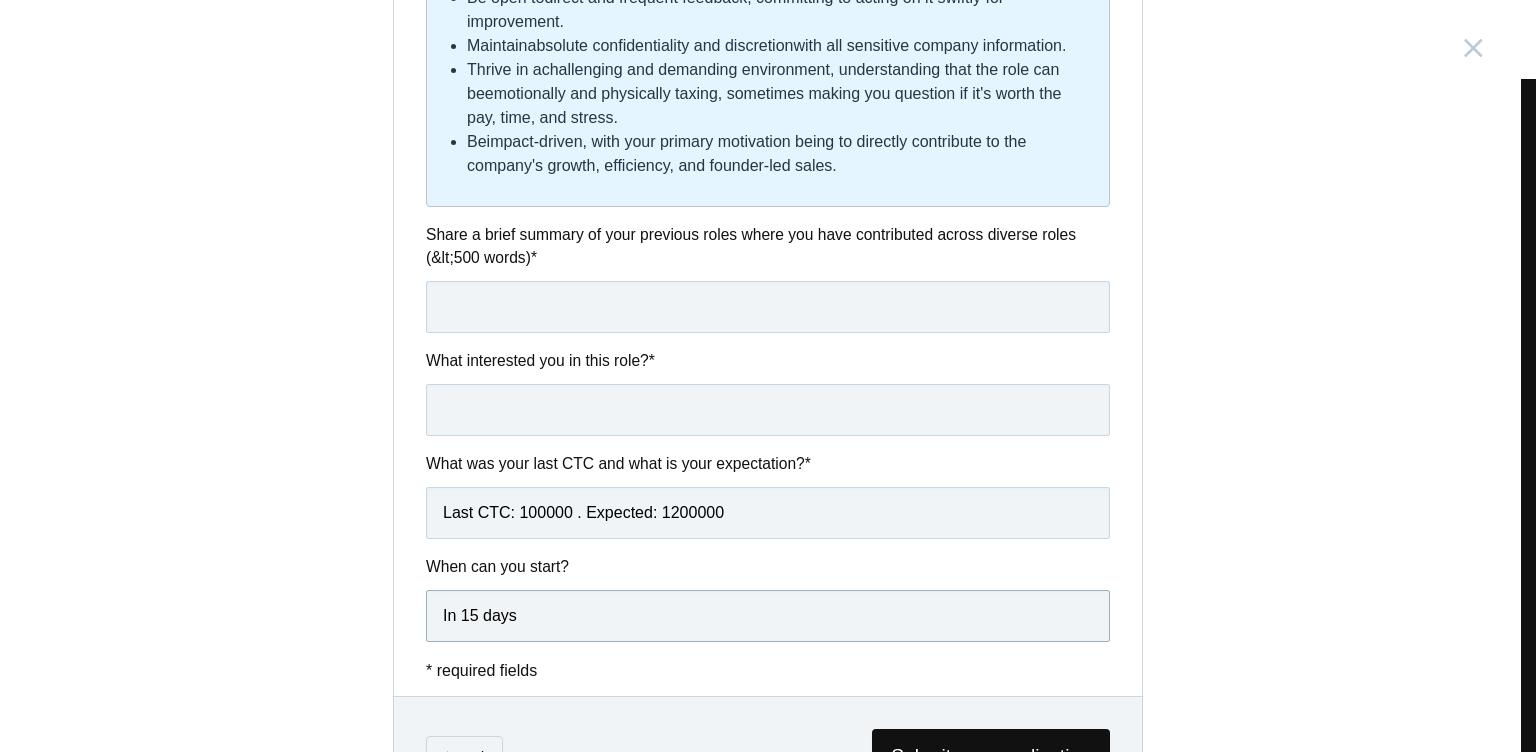 type on "In 15 days" 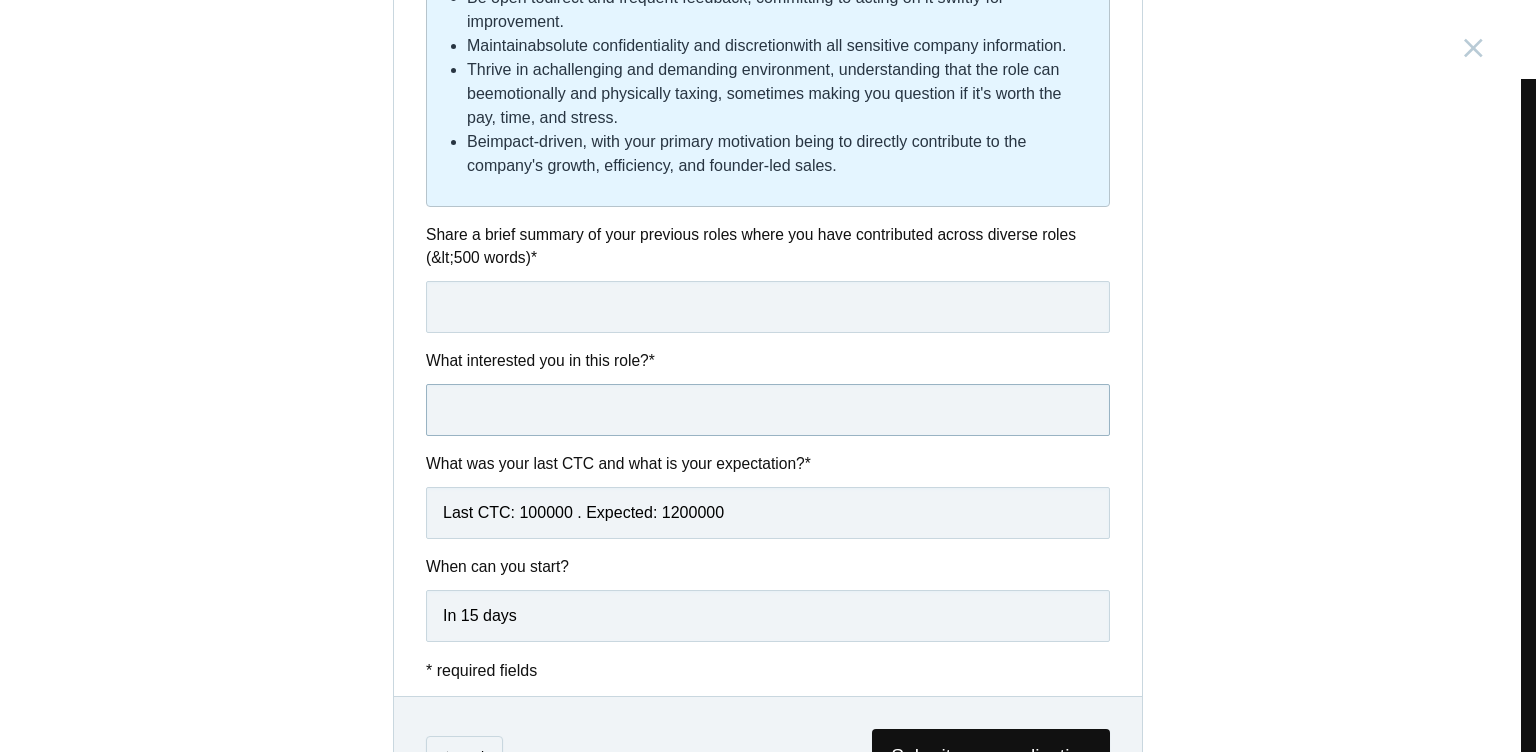click at bounding box center [768, 410] 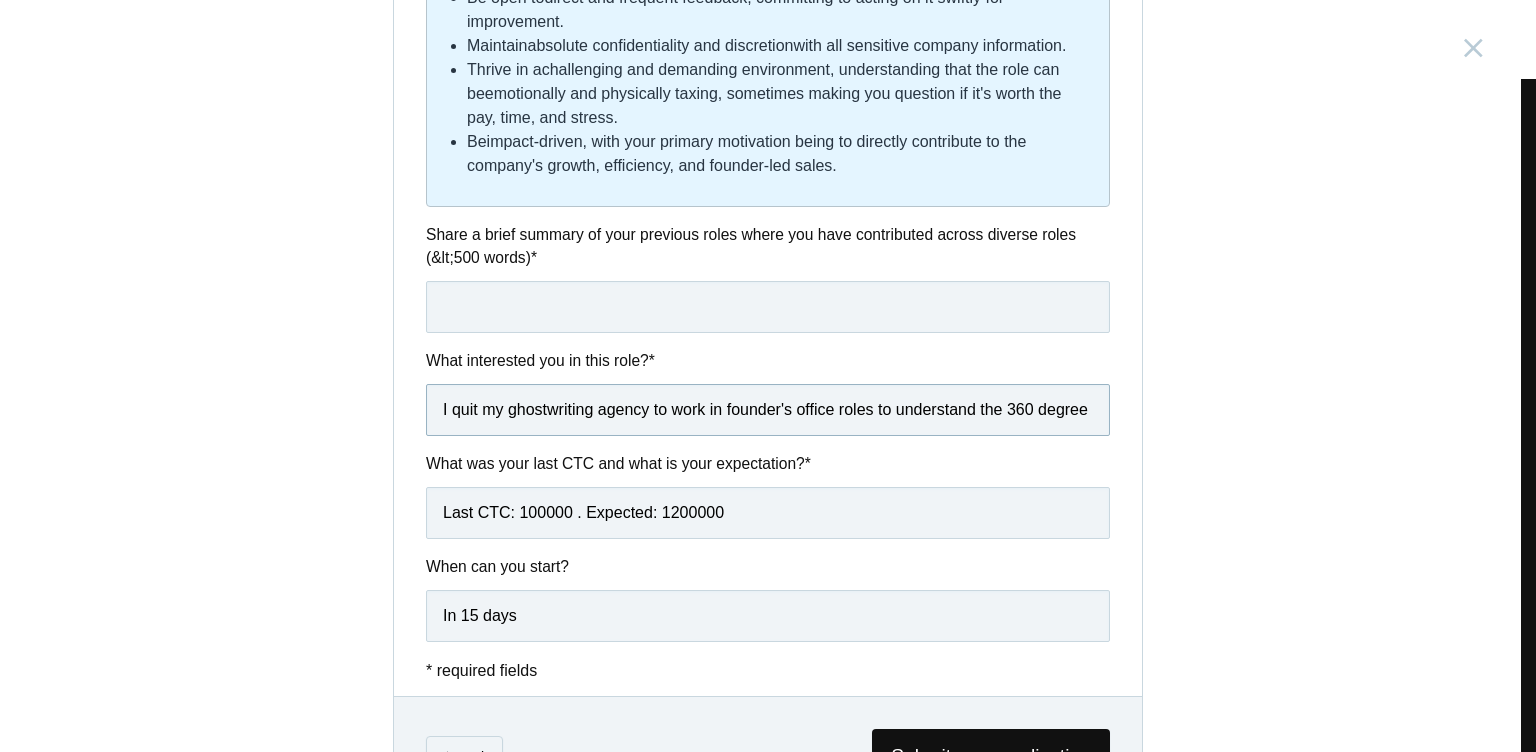 scroll, scrollTop: 0, scrollLeft: 0, axis: both 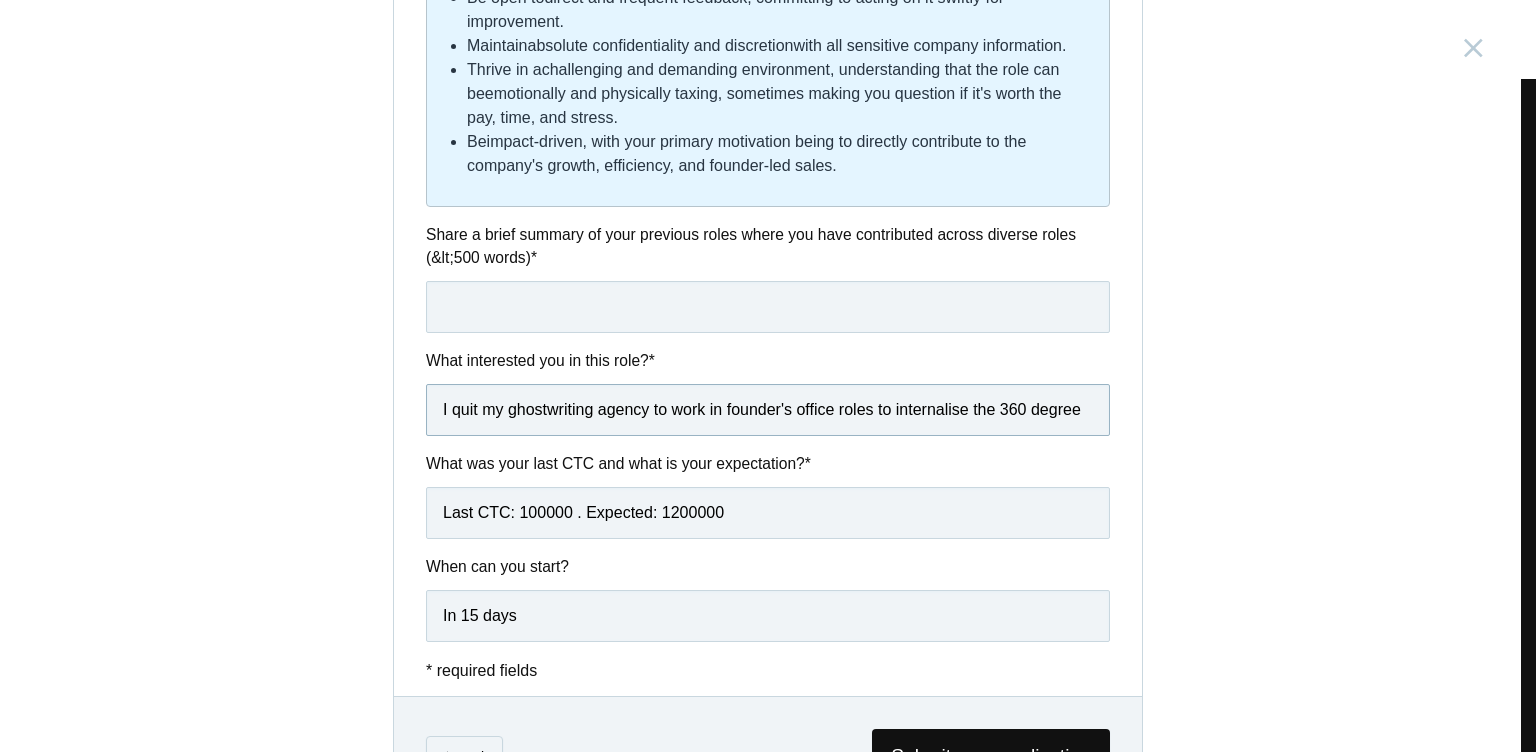 click on "I quit my ghostwriting agency to work in founder's office roles to internalise the 360 degree" at bounding box center [768, 410] 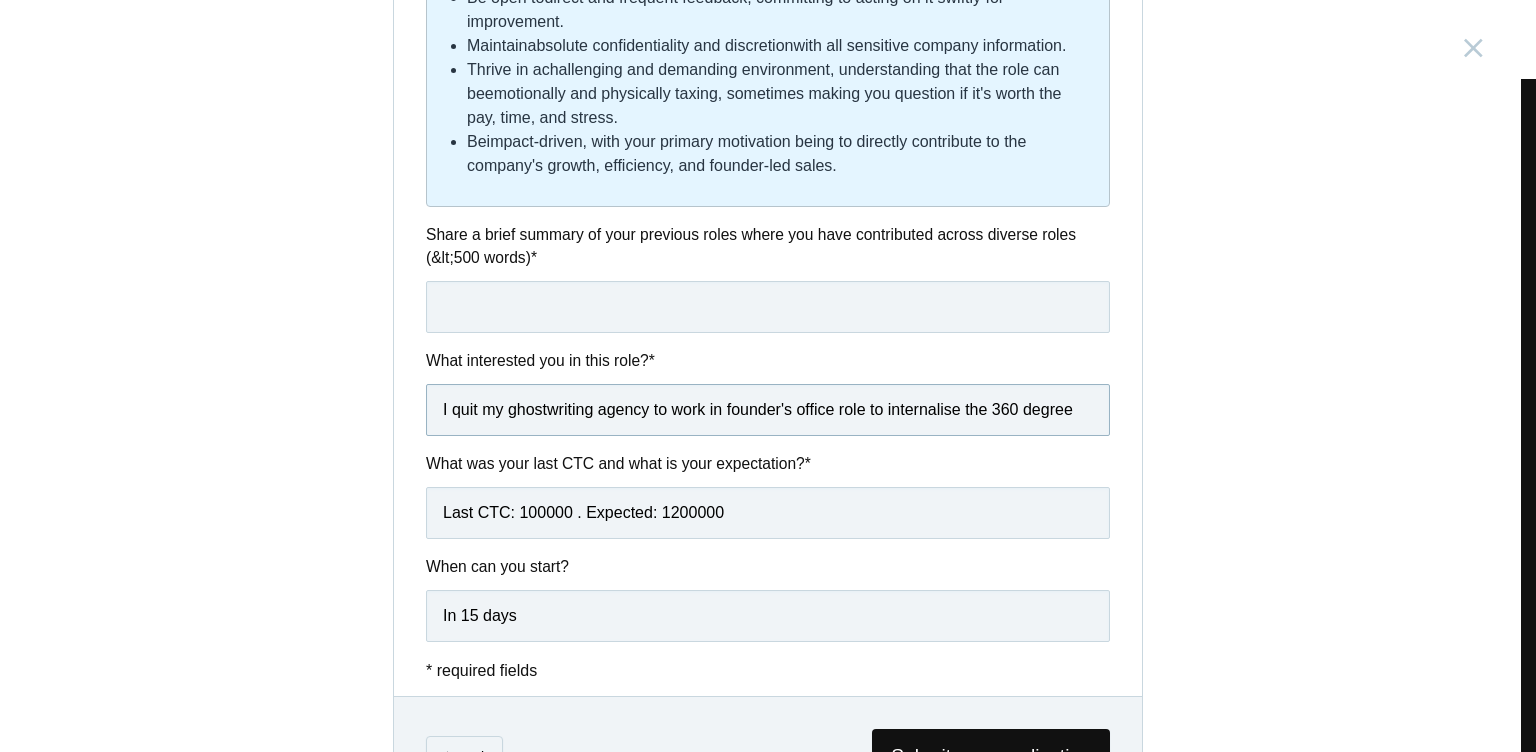 click on "I quit my ghostwriting agency to work in founder's office role to internalise the 360 degree" at bounding box center (768, 410) 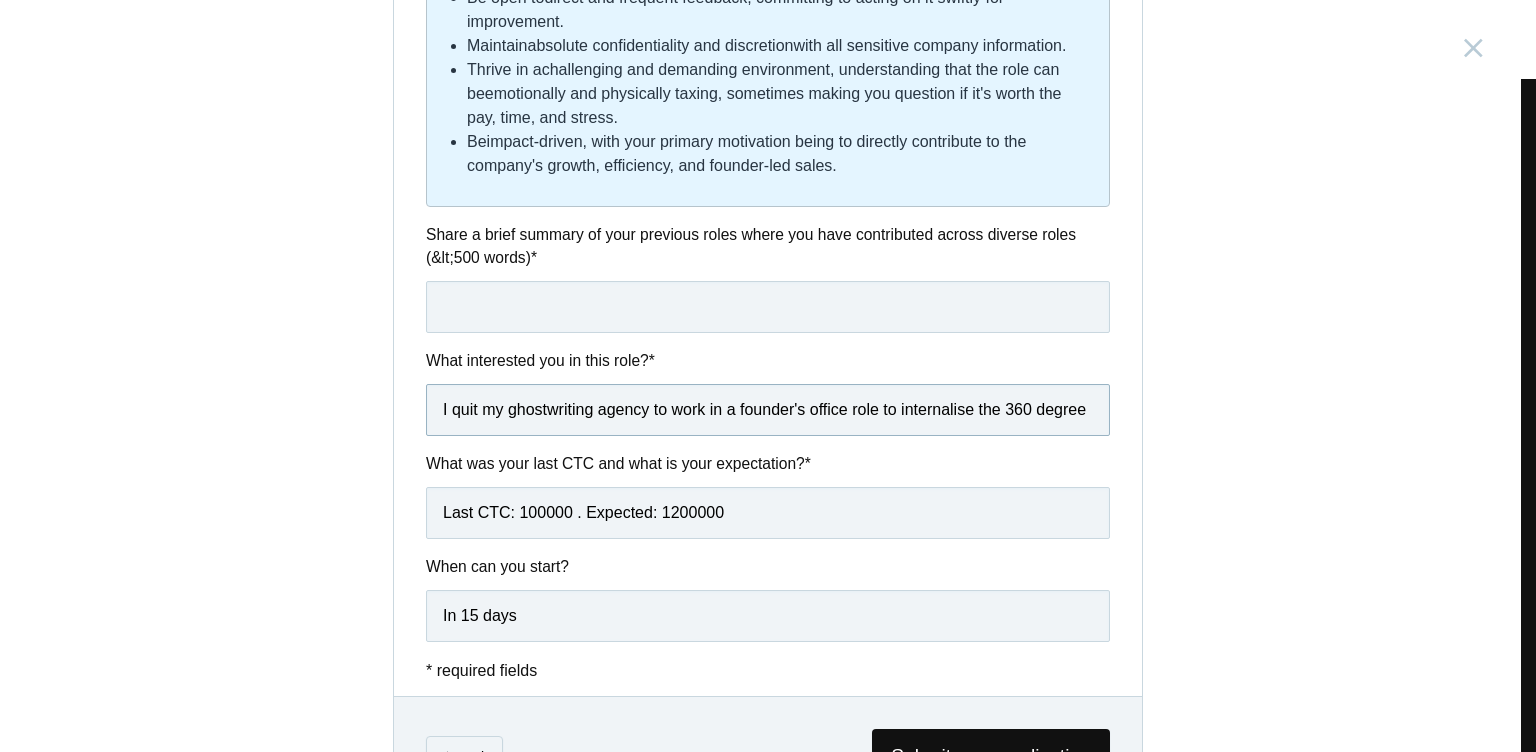 click on "I quit my ghostwriting agency to work in a founder's office role to internalise the 360 degree" at bounding box center [768, 410] 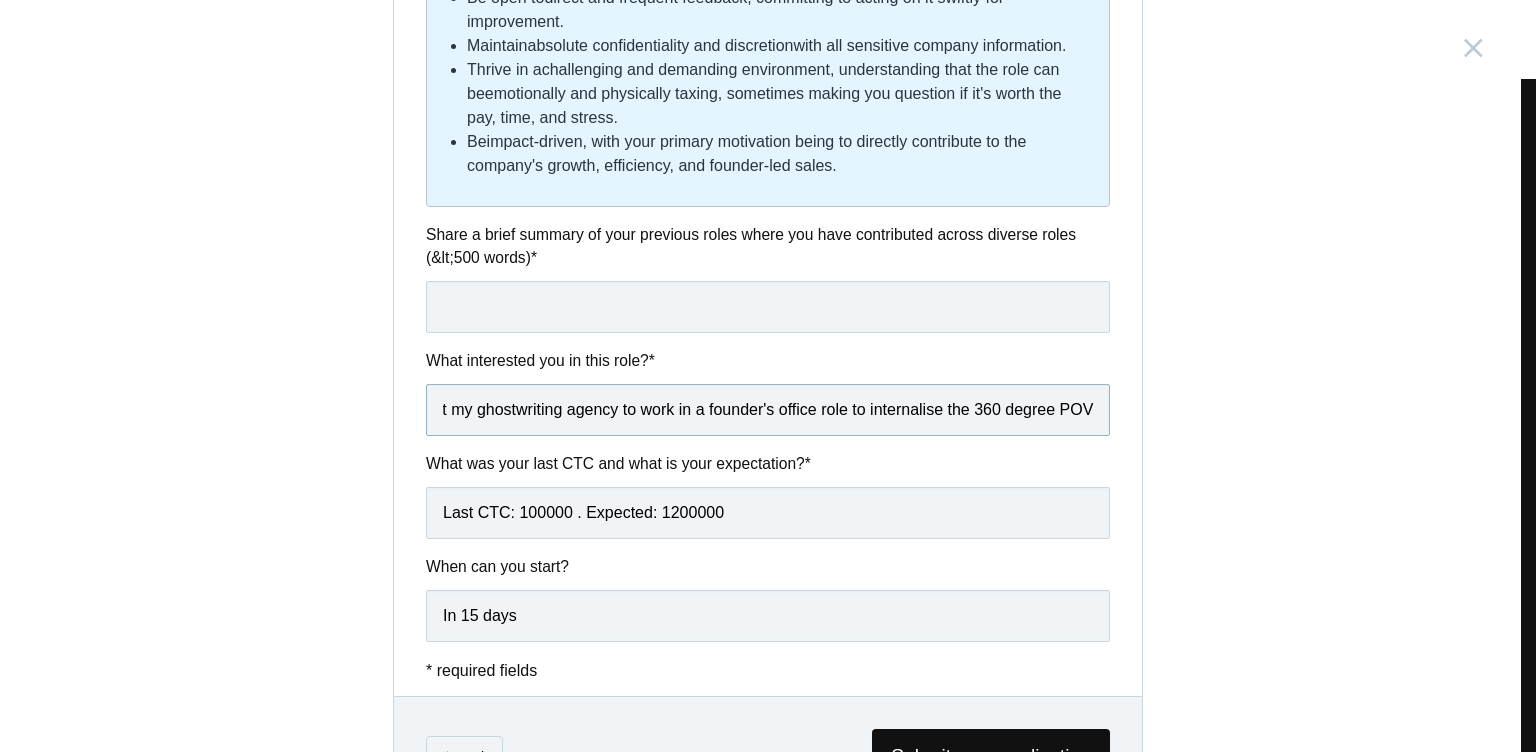 scroll, scrollTop: 0, scrollLeft: 36, axis: horizontal 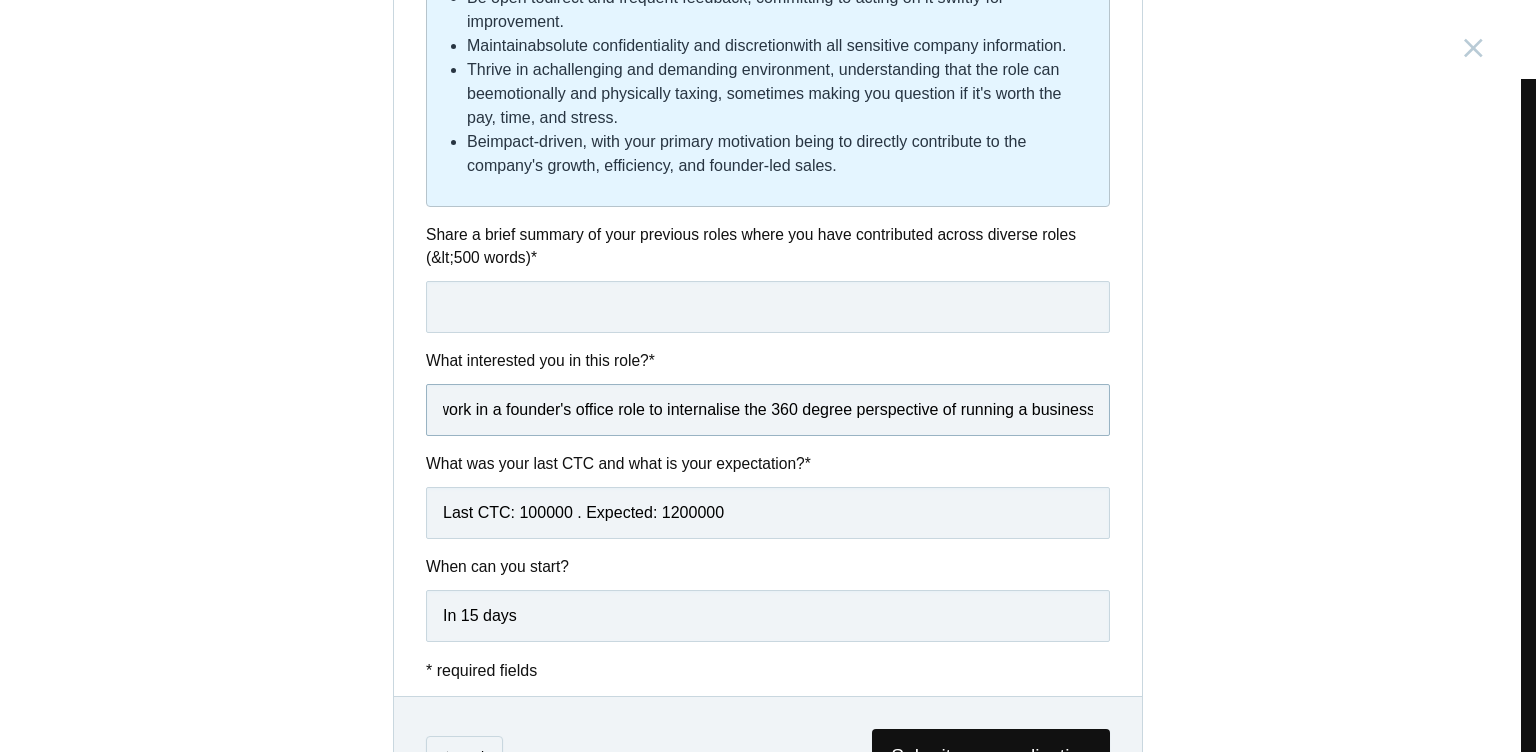 type on "I quit my ghostwriting agency to work in a founder's office role to internalise the 360 degree perspective of running a business" 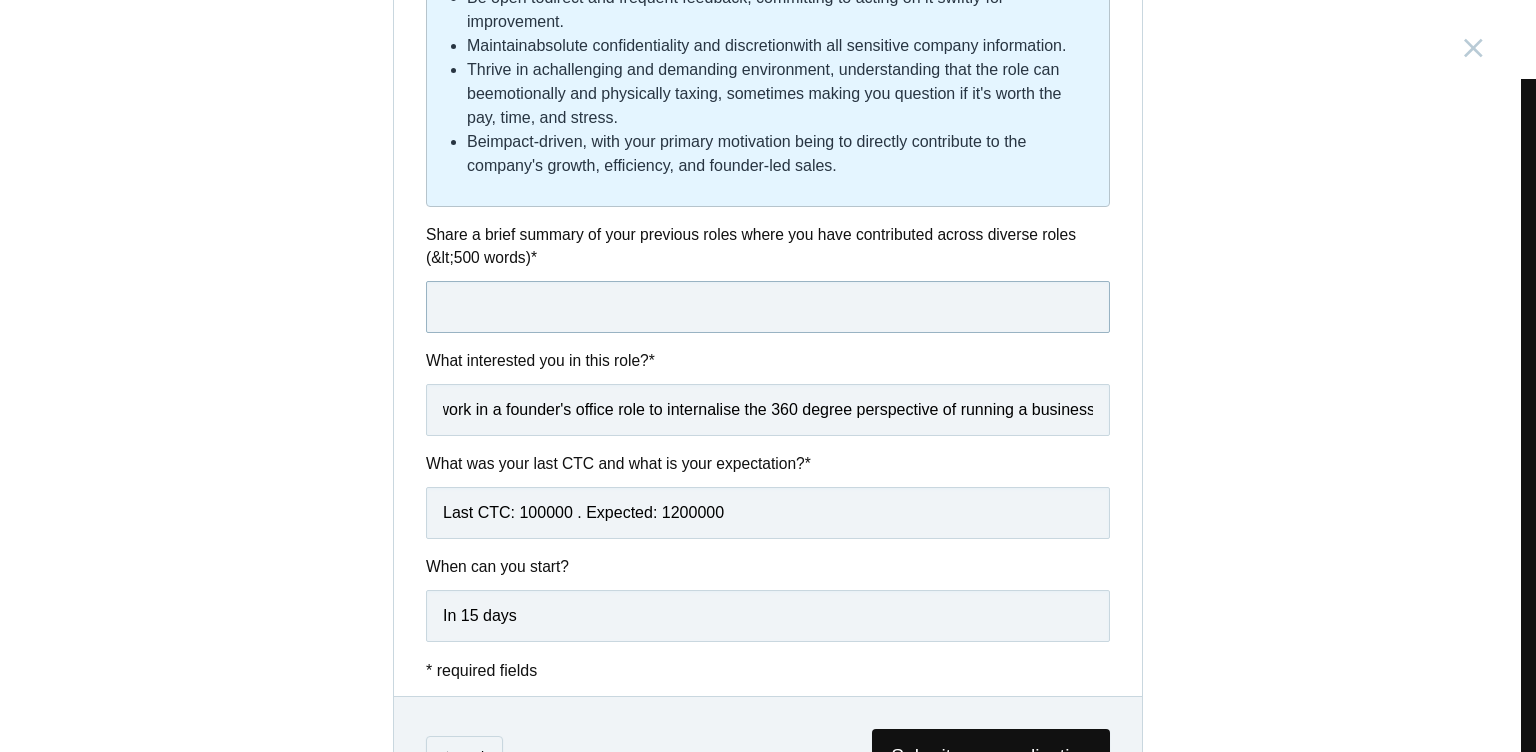 scroll, scrollTop: 0, scrollLeft: 0, axis: both 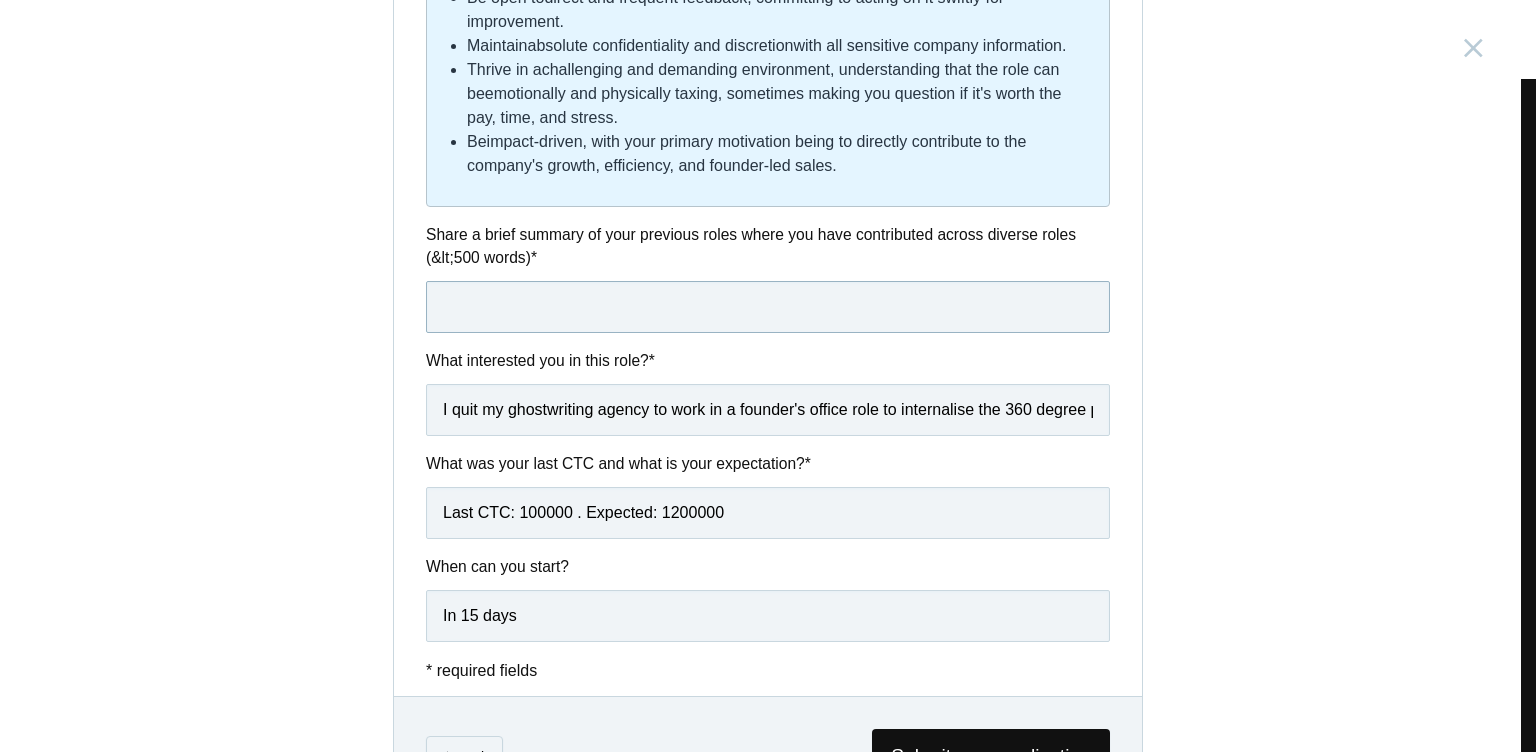 click at bounding box center [768, 307] 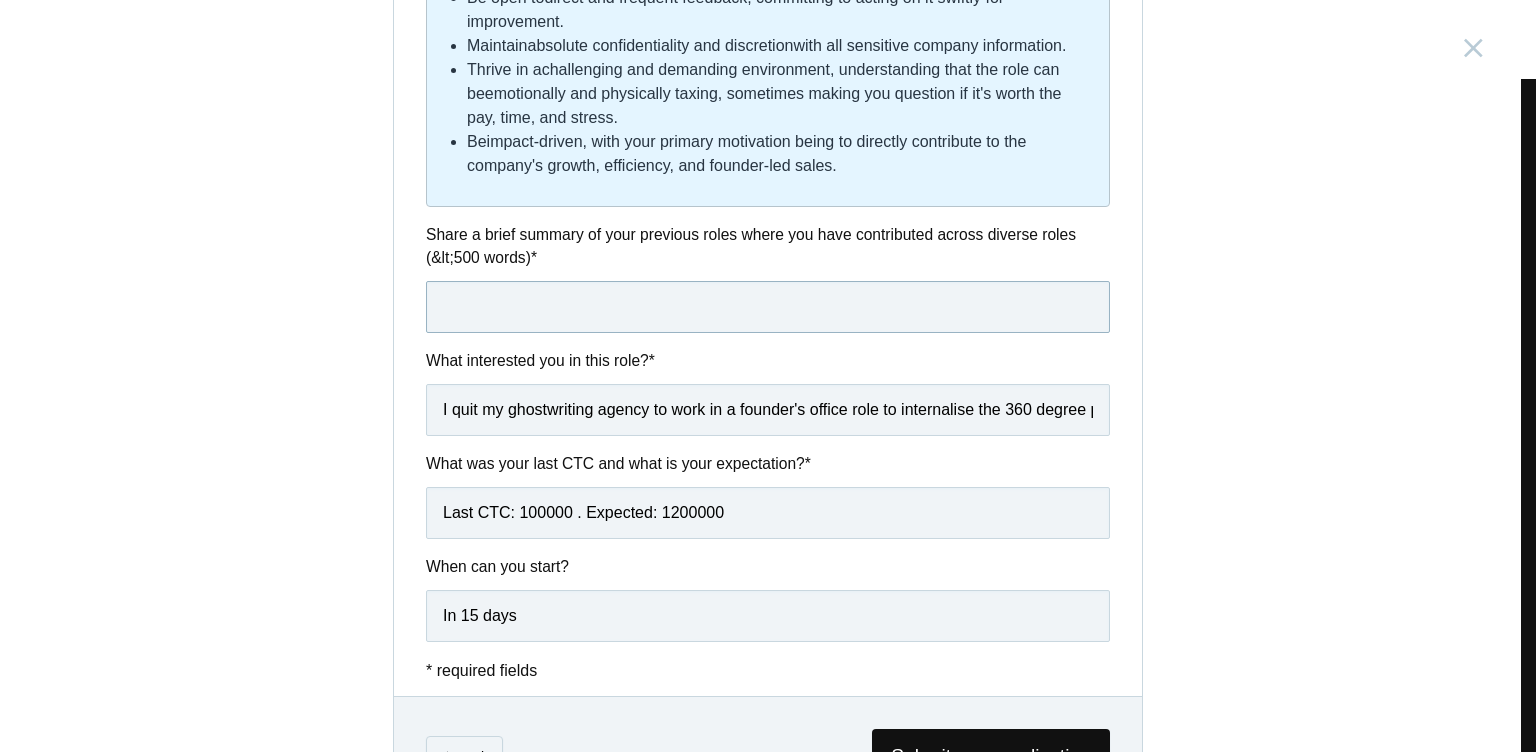 paste on "Founder-operator and growth marketer with hands-on experience in B2B sales, outbound campaigns, and content-led founder branding. Scaled a one-person ghostwriting agency to $2,500/month by owning the full marketing and sales funnel—from cold outreach and demos to onboarding, client content systems, and delivery. Past responsibilities in roles include working on LinkedIn brand strategy, cold email campaigns, and GTM refinement. Strong grasp of lead generation, content systems, and" 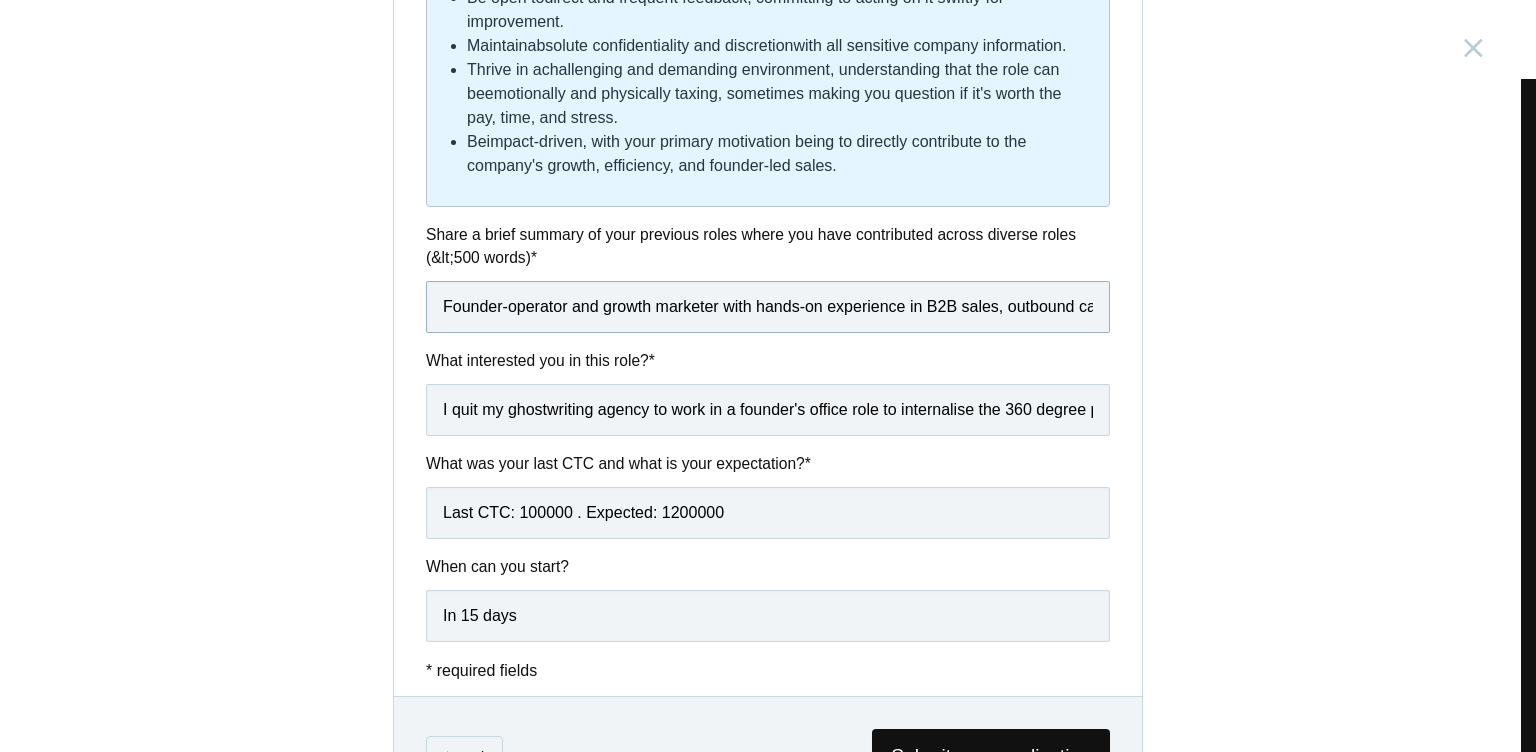 scroll, scrollTop: 0, scrollLeft: 2899, axis: horizontal 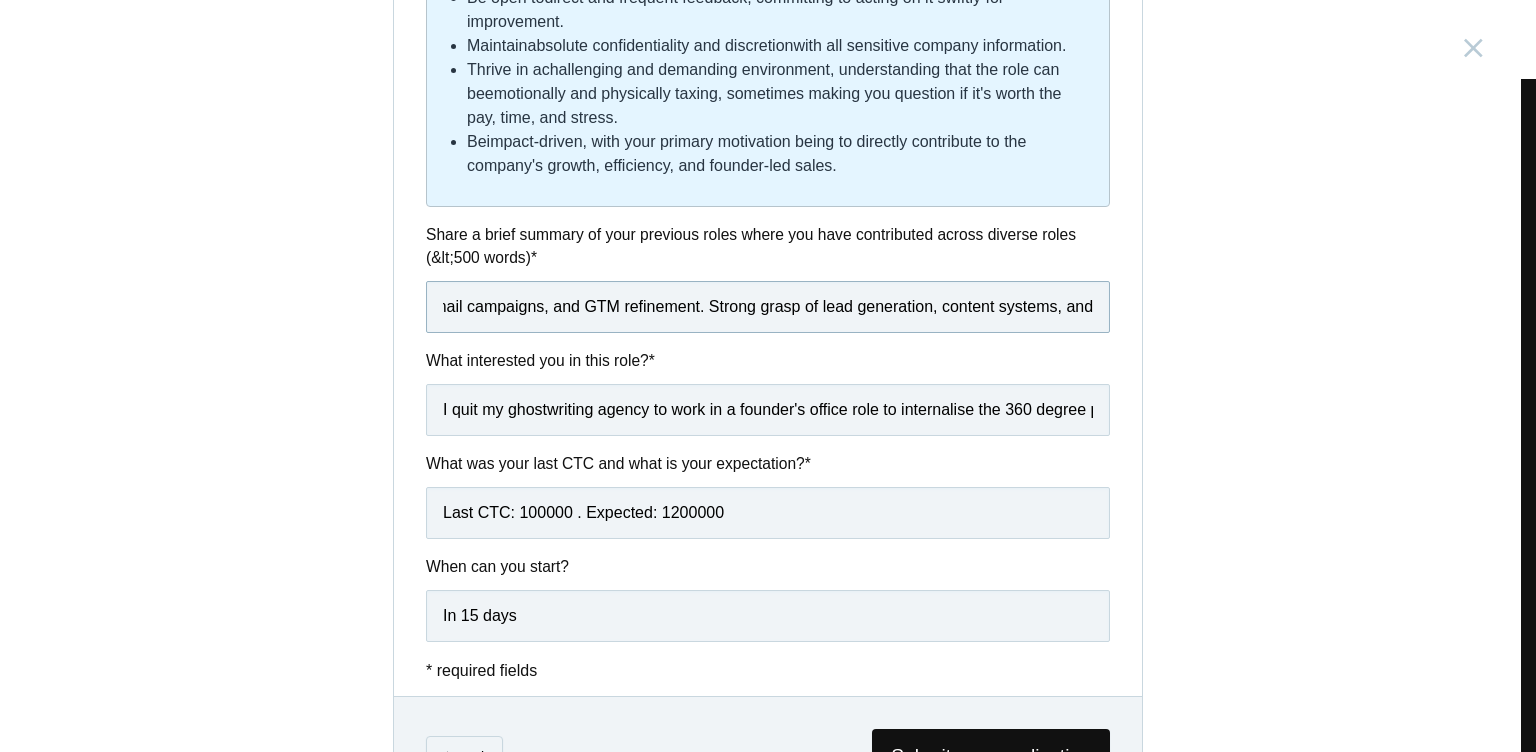 click on "Founder-operator and growth marketer with hands-on experience in B2B sales, outbound campaigns, and content-led founder branding. Scaled a one-person ghostwriting agency to $2,500/month by owning the full marketing and sales funnel—from cold outreach and demos to onboarding, client content systems, and delivery. Past responsibilities in roles include working on LinkedIn brand strategy, cold email campaigns, and GTM refinement. Strong grasp of lead generation, content systems, and" at bounding box center (768, 307) 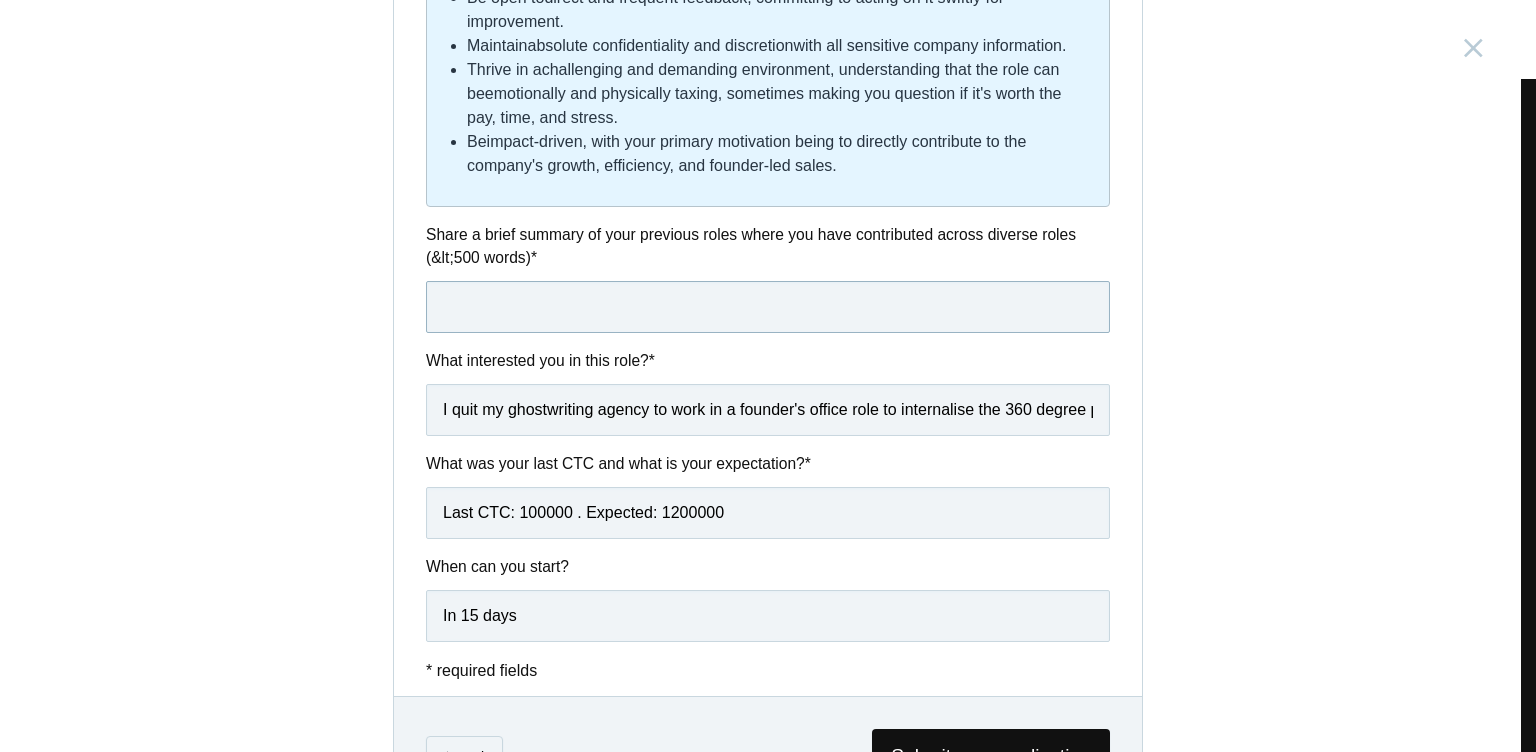 scroll, scrollTop: 0, scrollLeft: 0, axis: both 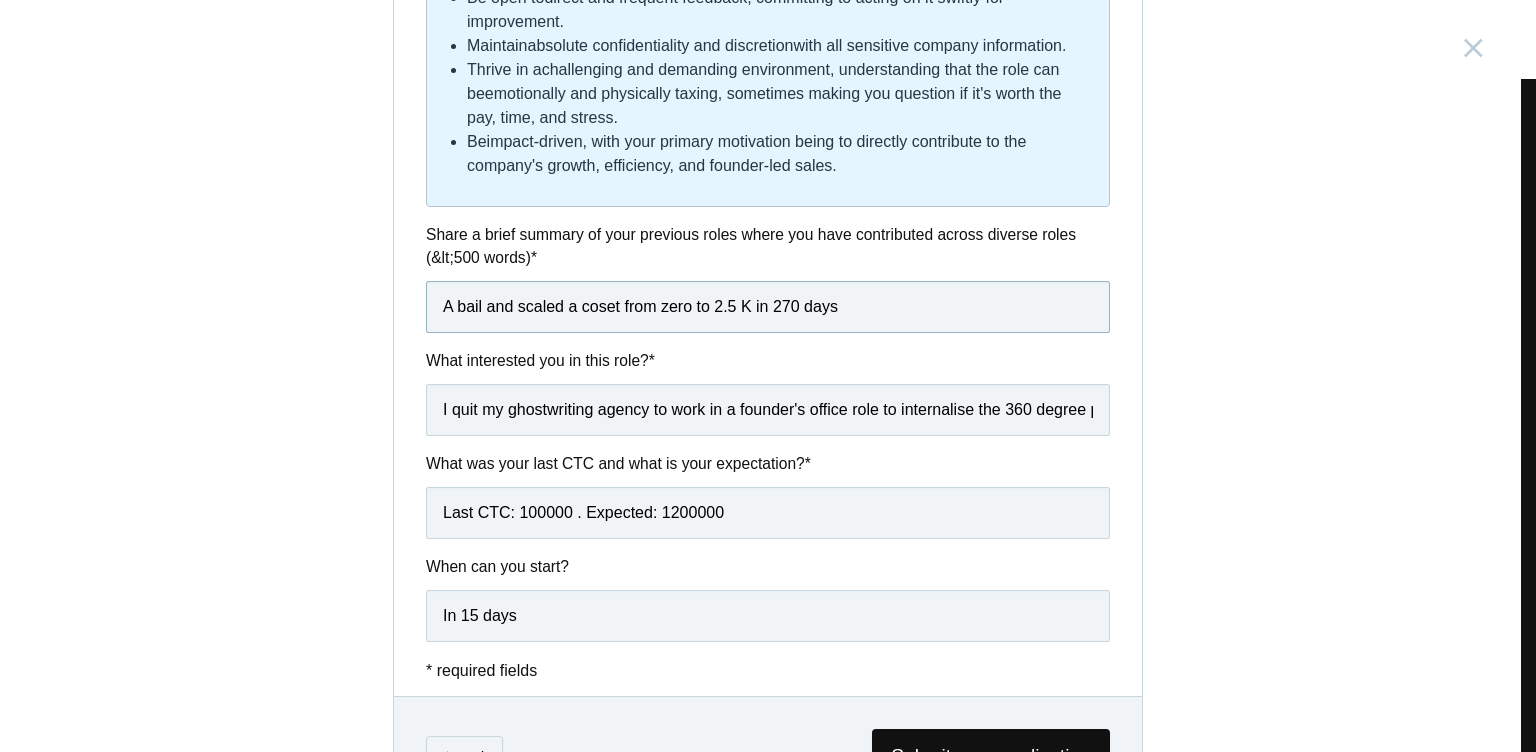 click on "A bail and scaled a coset from zero to 2.5 K in 270 days" at bounding box center (768, 307) 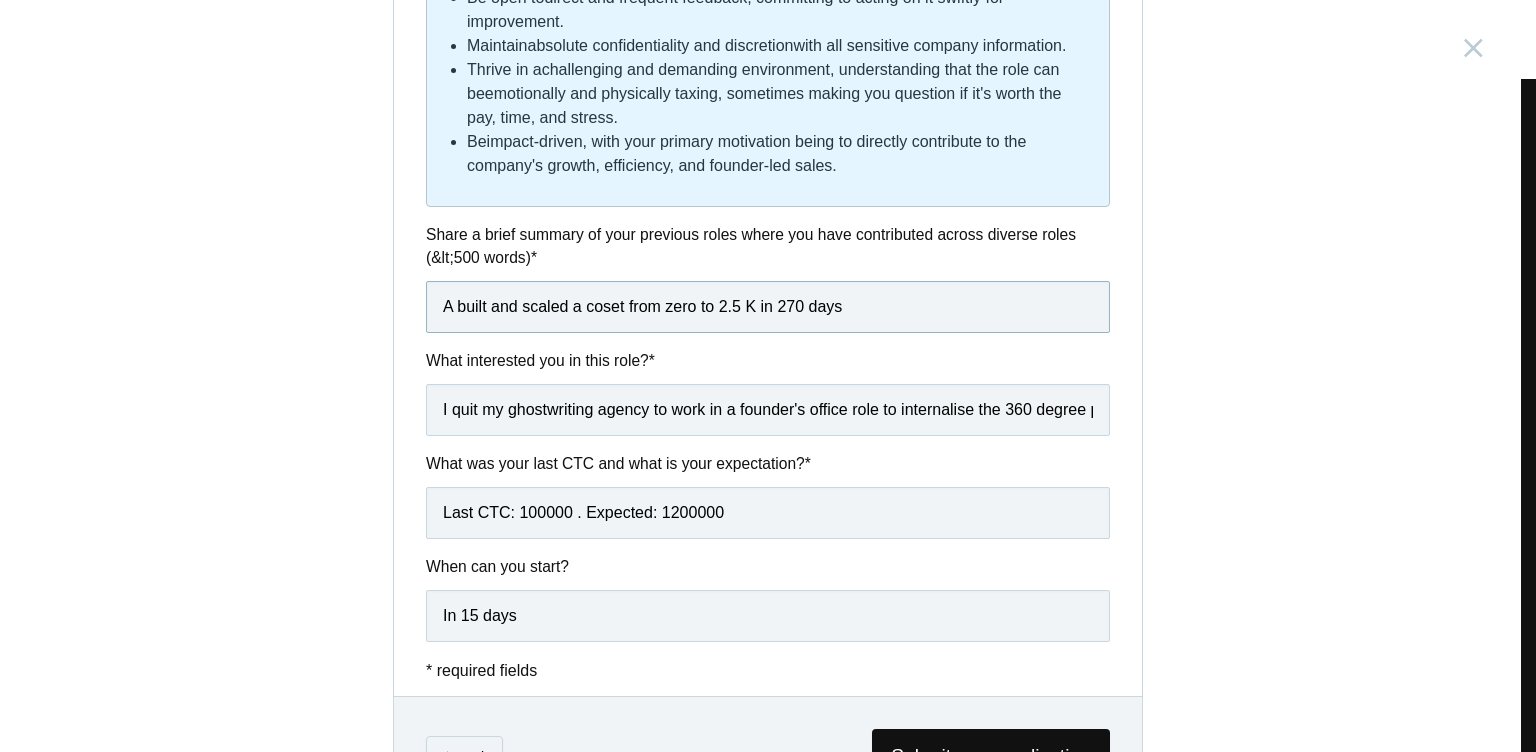click on "A built and scaled a coset from zero to 2.5 K in 270 days" at bounding box center (768, 307) 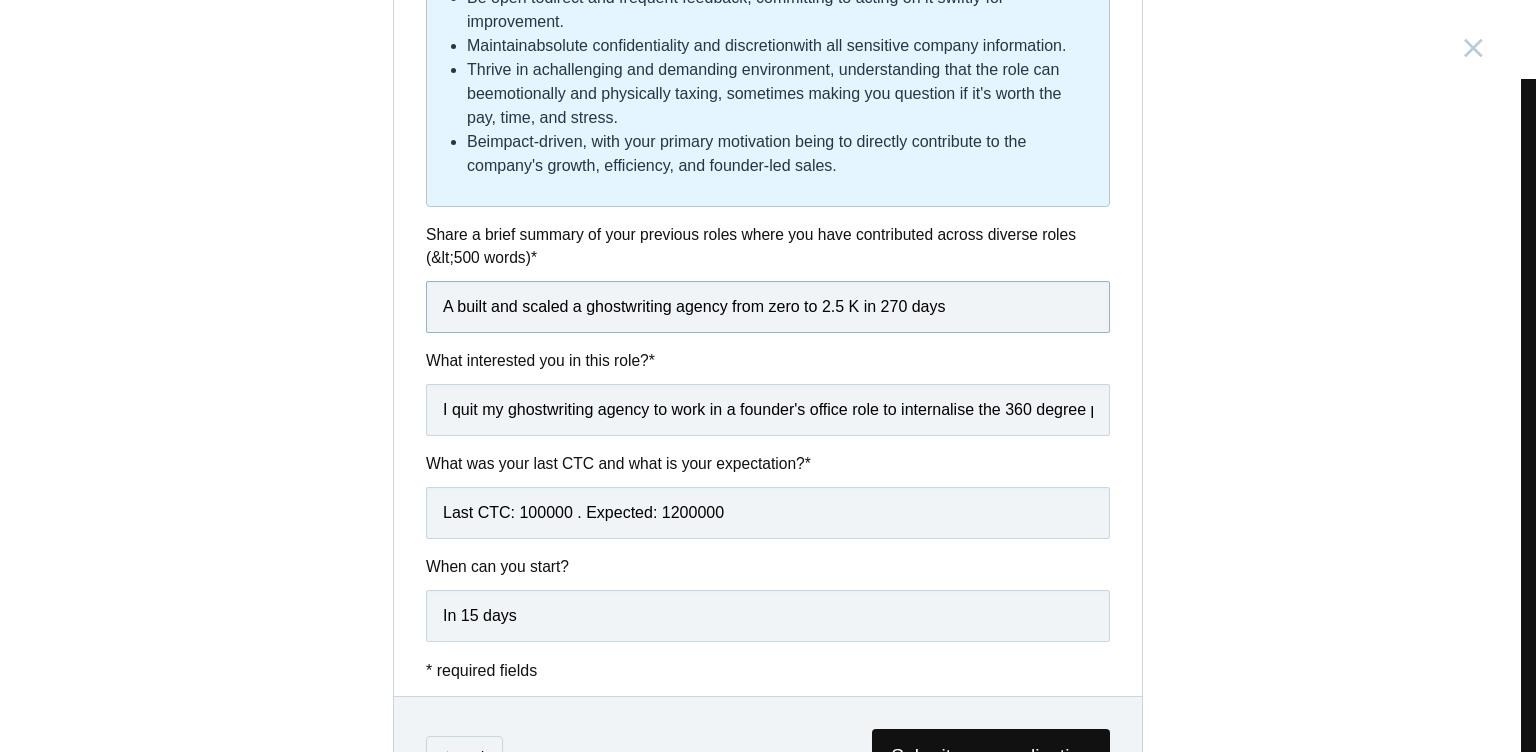 click on "A built and scaled a ghostwriting agency from zero to 2.5 K in 270 days" at bounding box center [768, 307] 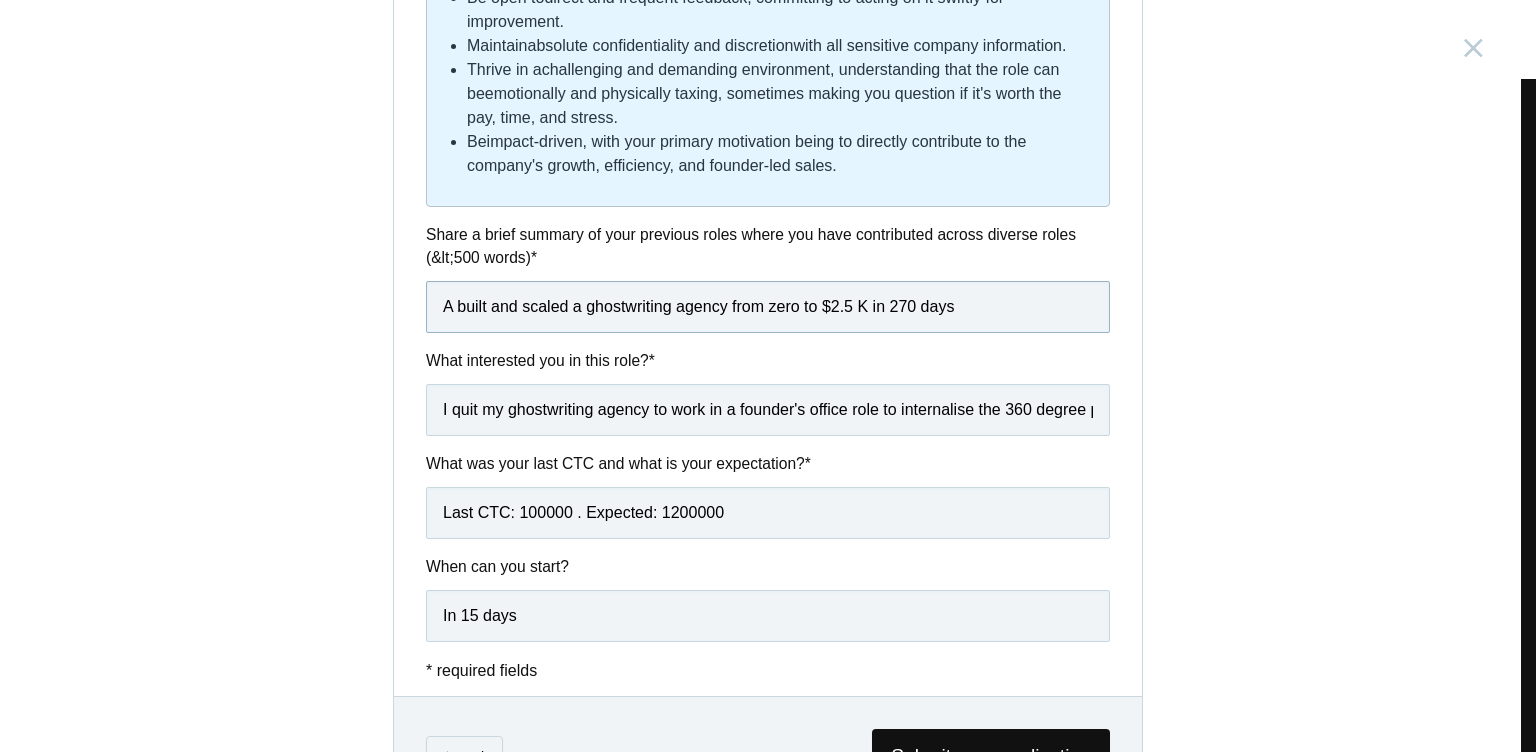 click on "A built and scaled a ghostwriting agency from zero to $2.5 K in 270 days" at bounding box center [768, 307] 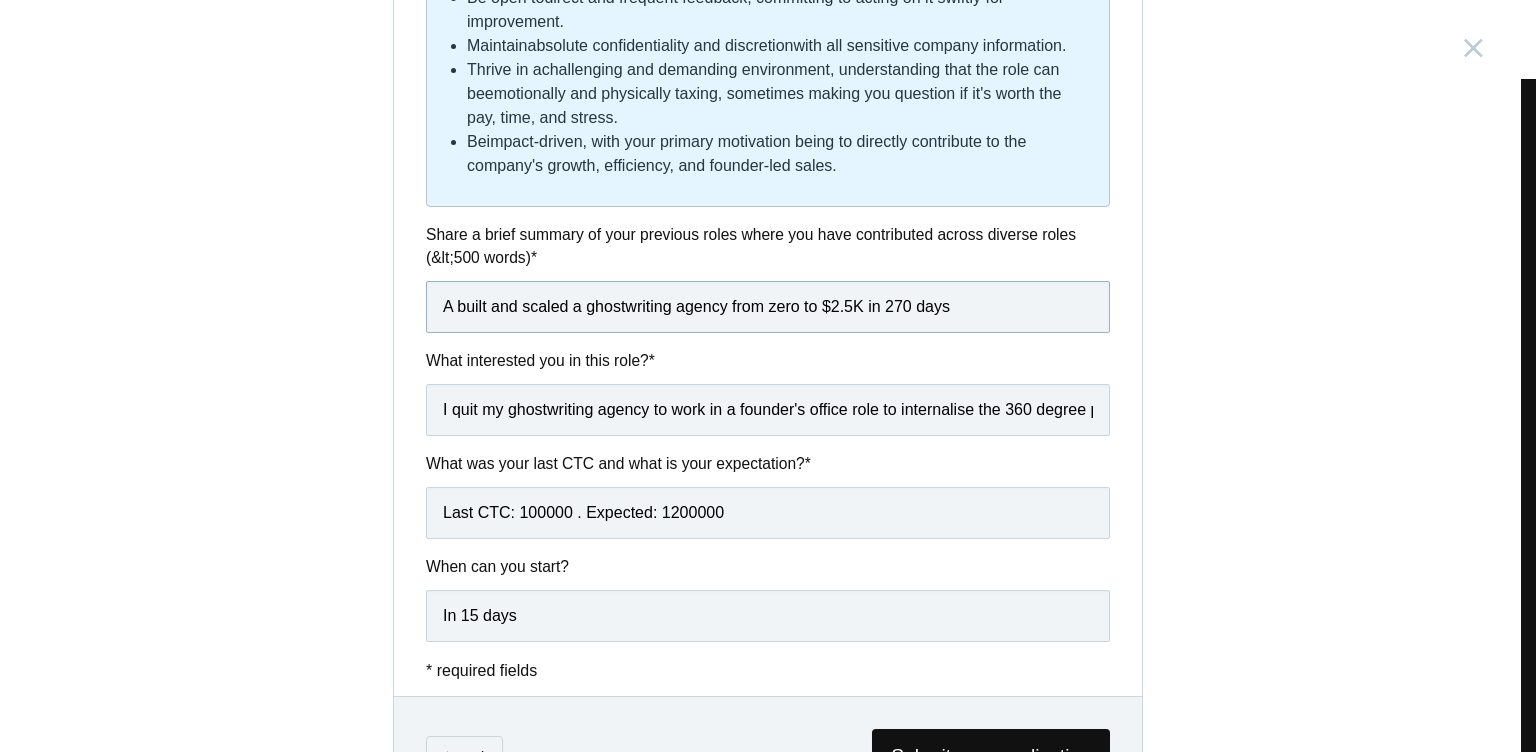 click on "A built and scaled a ghostwriting agency from zero to $2.5K in 270 days" at bounding box center (768, 307) 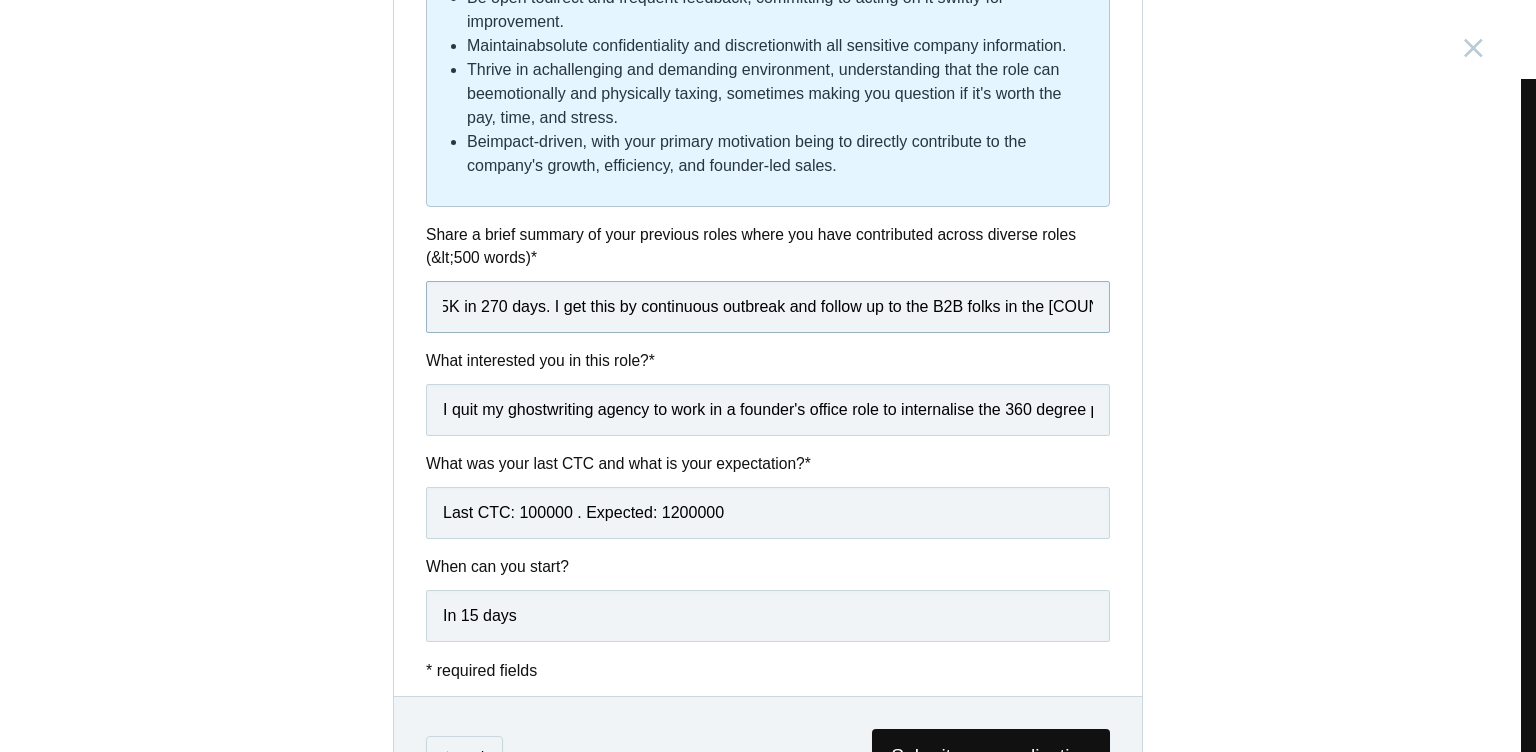 scroll, scrollTop: 0, scrollLeft: 0, axis: both 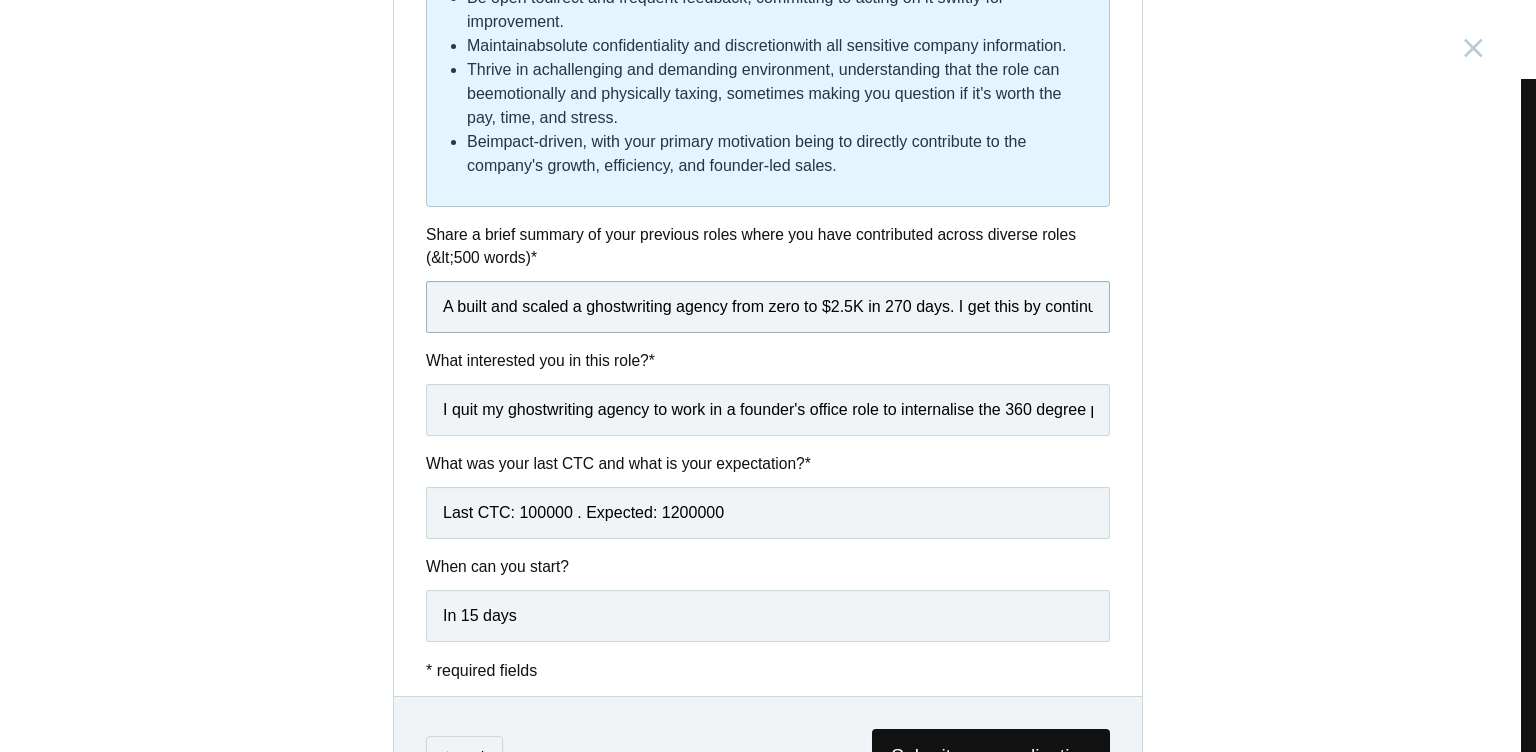 click on "A built and scaled a ghostwriting agency from zero to $2.5K in 270 days. I get this by continuous outbreak and follow up to the B2B folks in the [COUNTRY] and the [COUNTRY]" at bounding box center (768, 307) 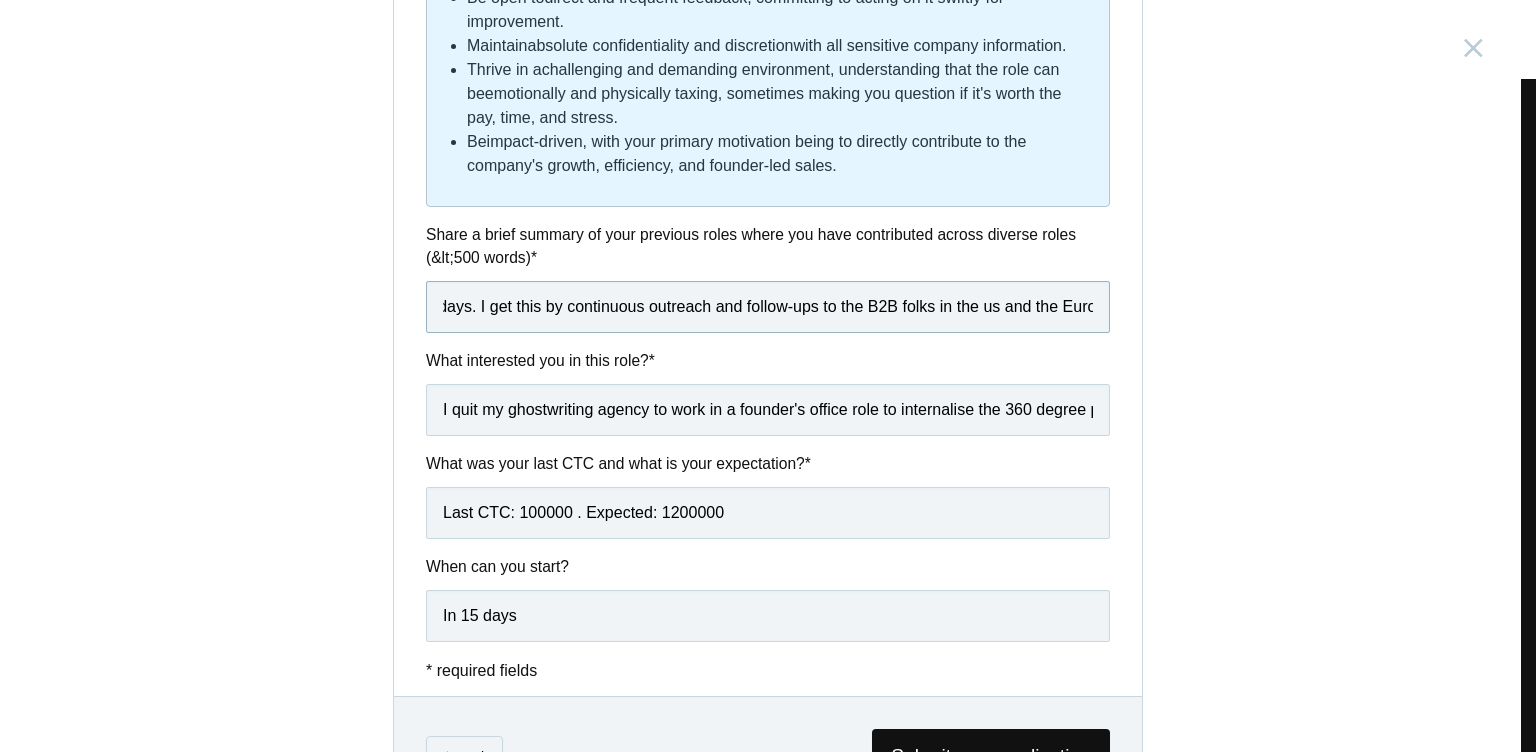 scroll, scrollTop: 0, scrollLeft: 483, axis: horizontal 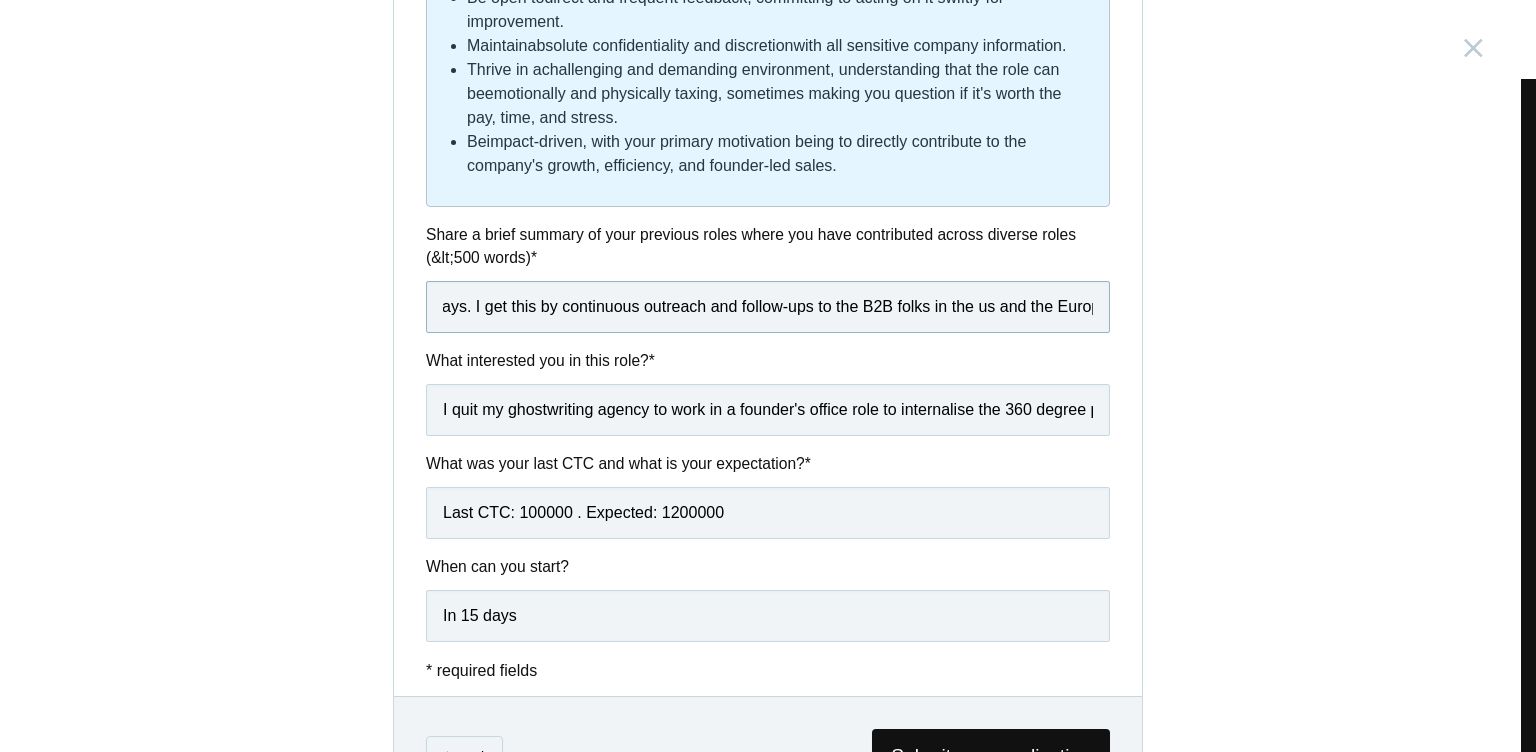 click on "A built and scaled a ghostwriting agency from zero to $2.5K in 270 days. I get this by continuous outreach and follow-ups to the B2B folks in the us and the Europe" at bounding box center (768, 307) 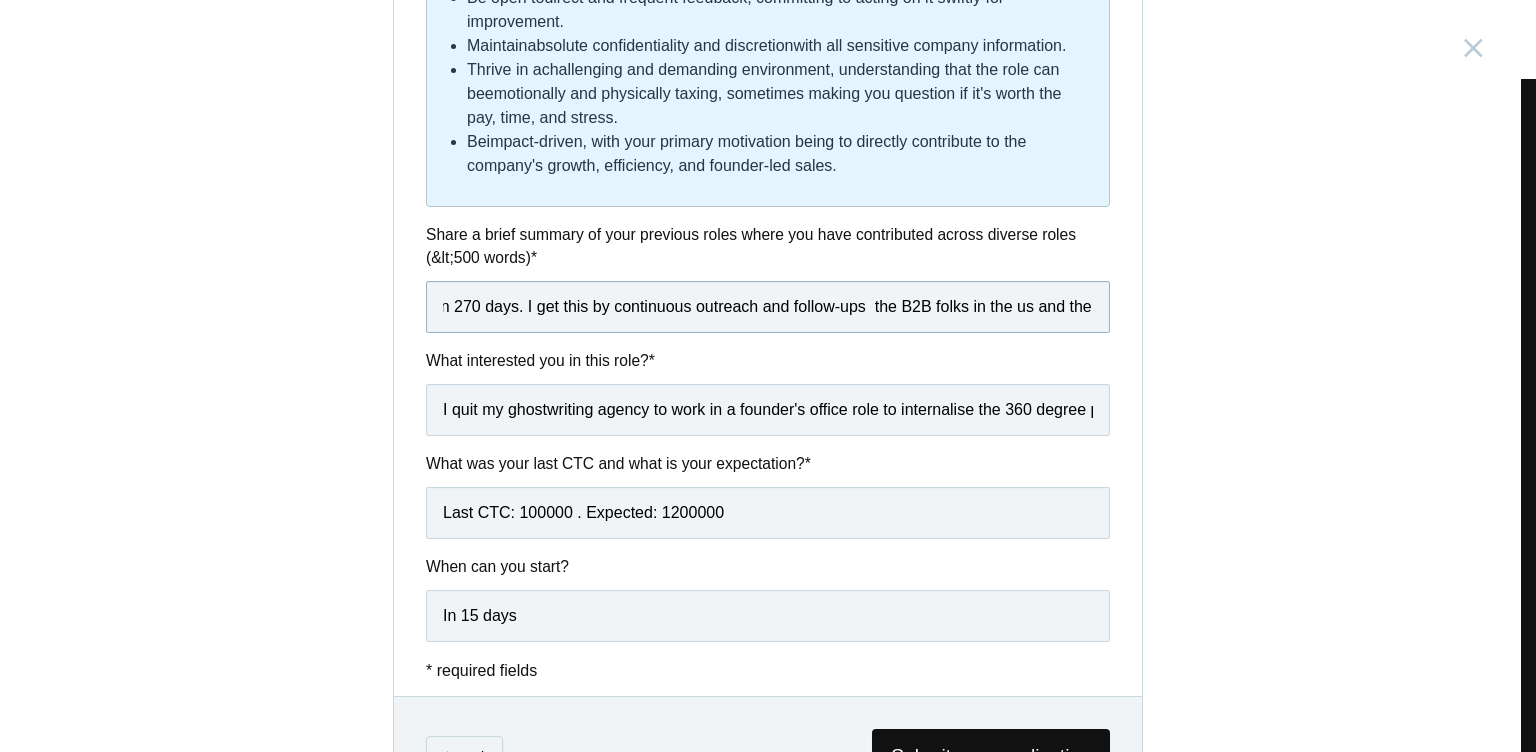 scroll, scrollTop: 0, scrollLeft: 428, axis: horizontal 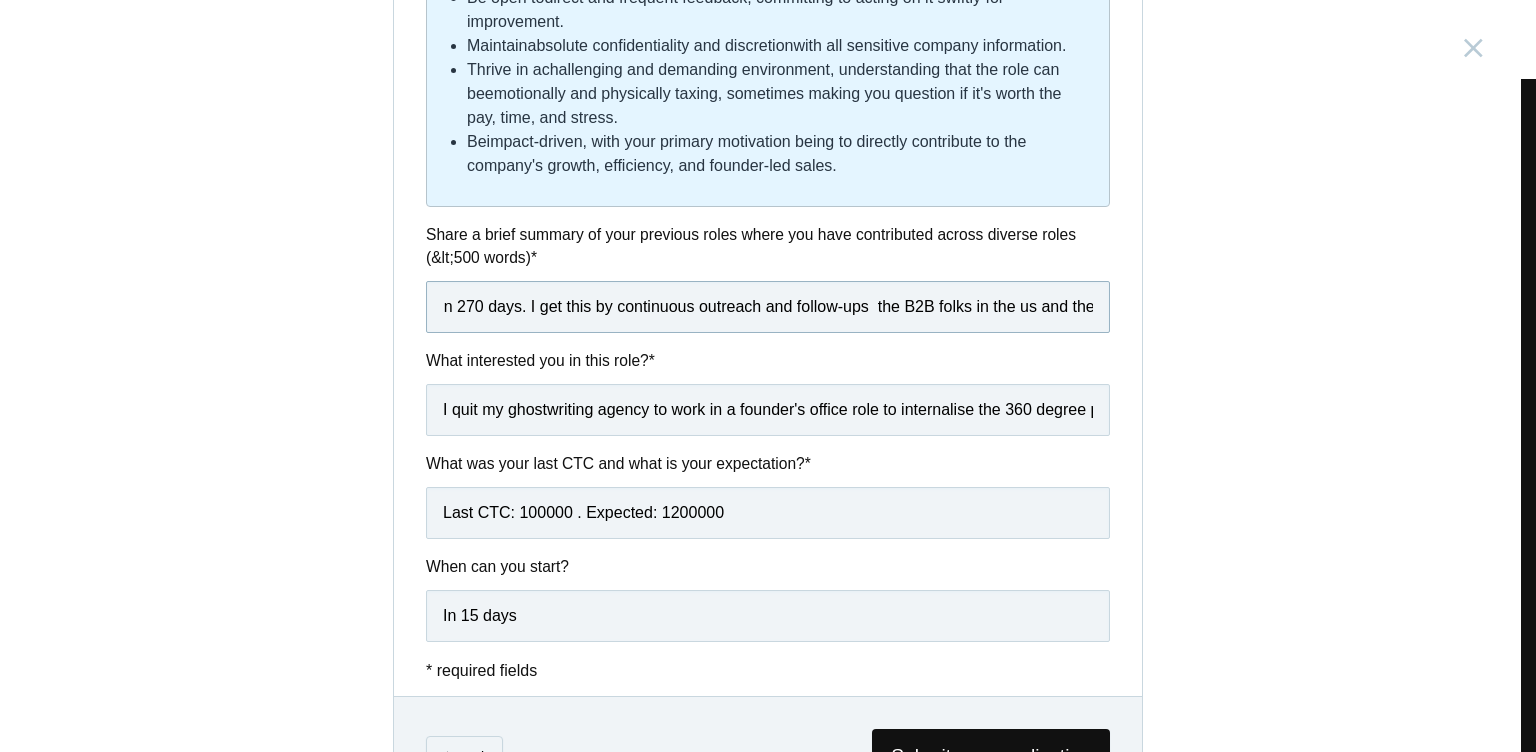 click on "A built and scaled a ghostwriting agency from zero to $2.5K in 270 days. I get this by continuous outreach and follow-ups  the B2B folks in the us and the Europe" at bounding box center (768, 307) 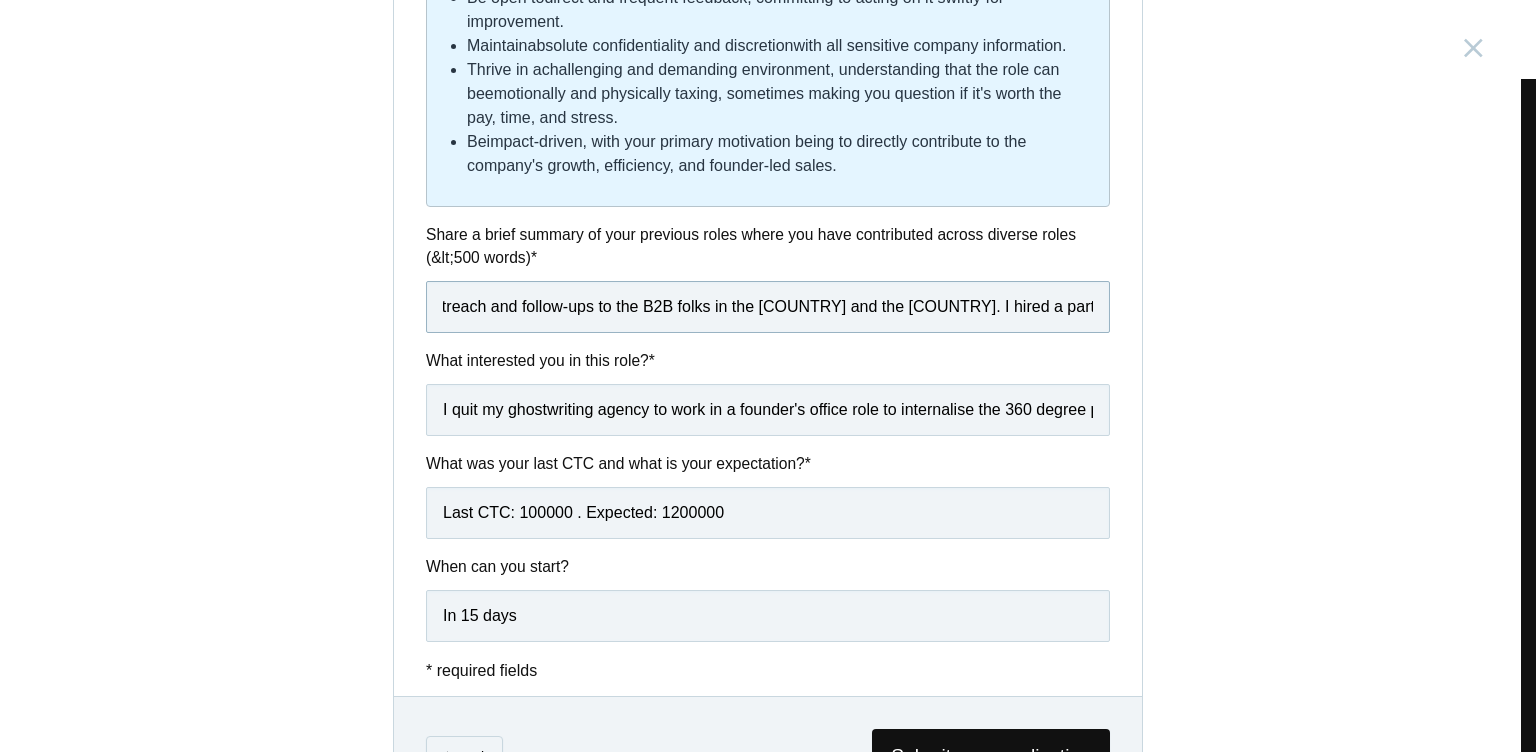 scroll, scrollTop: 0, scrollLeft: 707, axis: horizontal 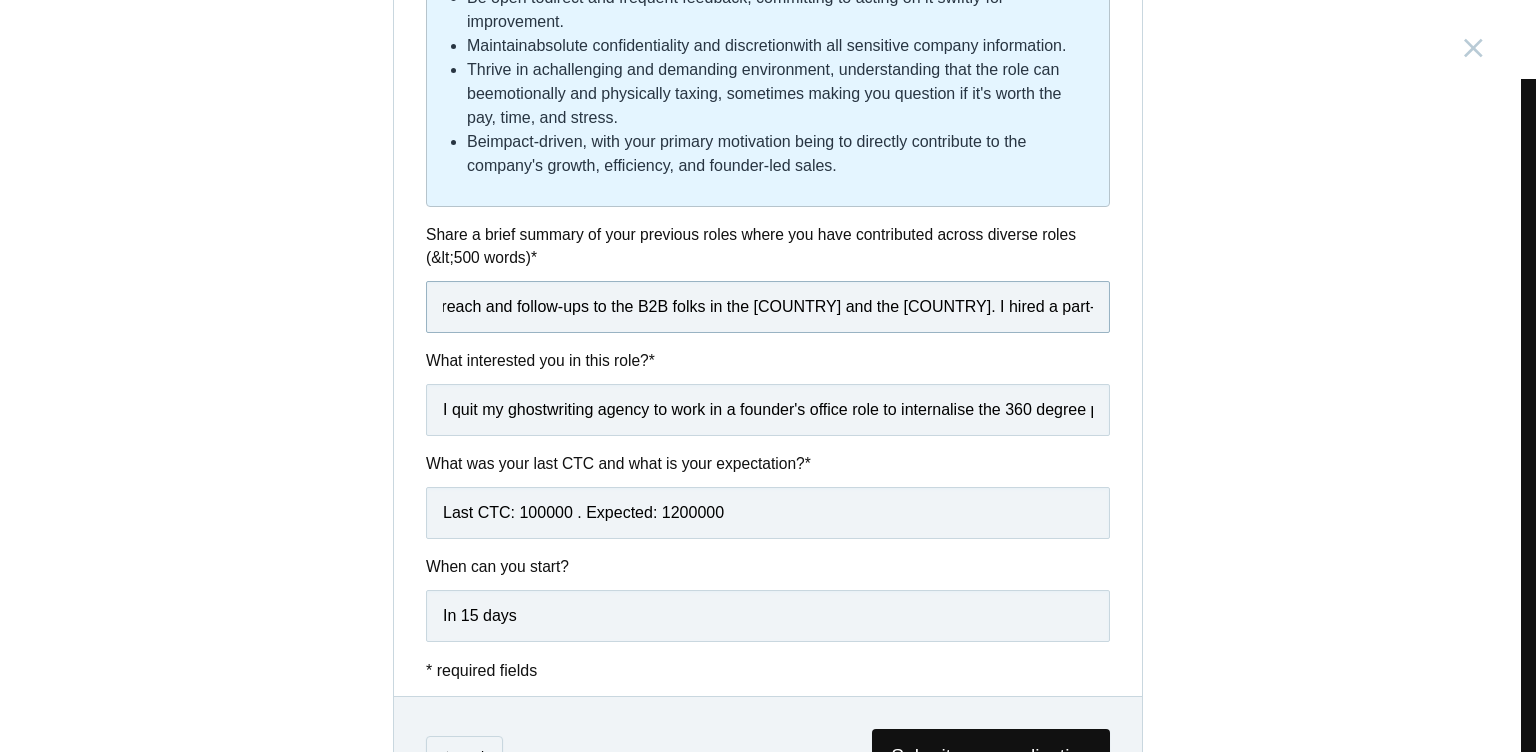 click on "A built and scaled a ghostwriting agency from zero to $2.5K in 270 days. I did this by continuous outreach and follow-ups to the B2B folks in the [COUNTRY] and the [COUNTRY]. I hired a part-time designer" at bounding box center [768, 307] 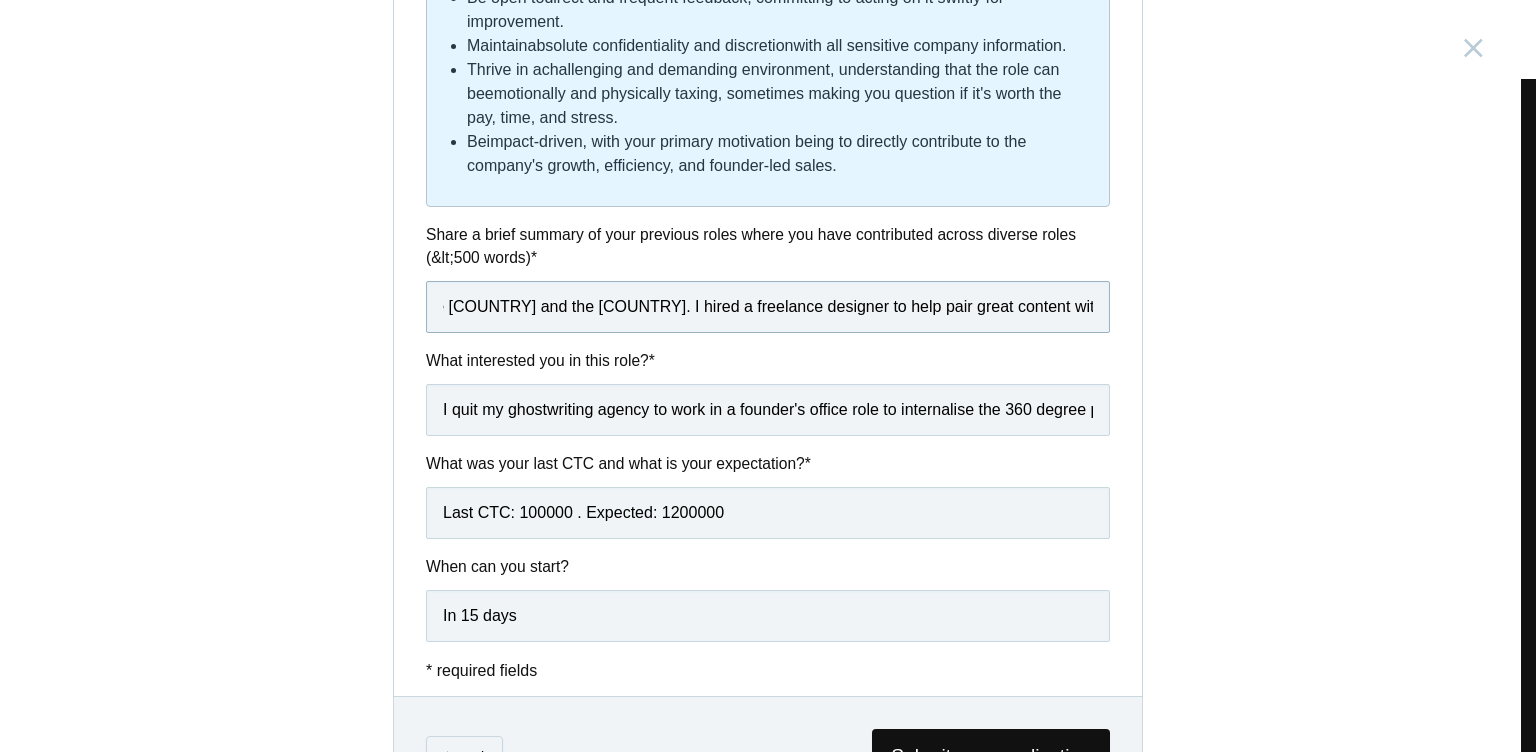 scroll, scrollTop: 0, scrollLeft: 1020, axis: horizontal 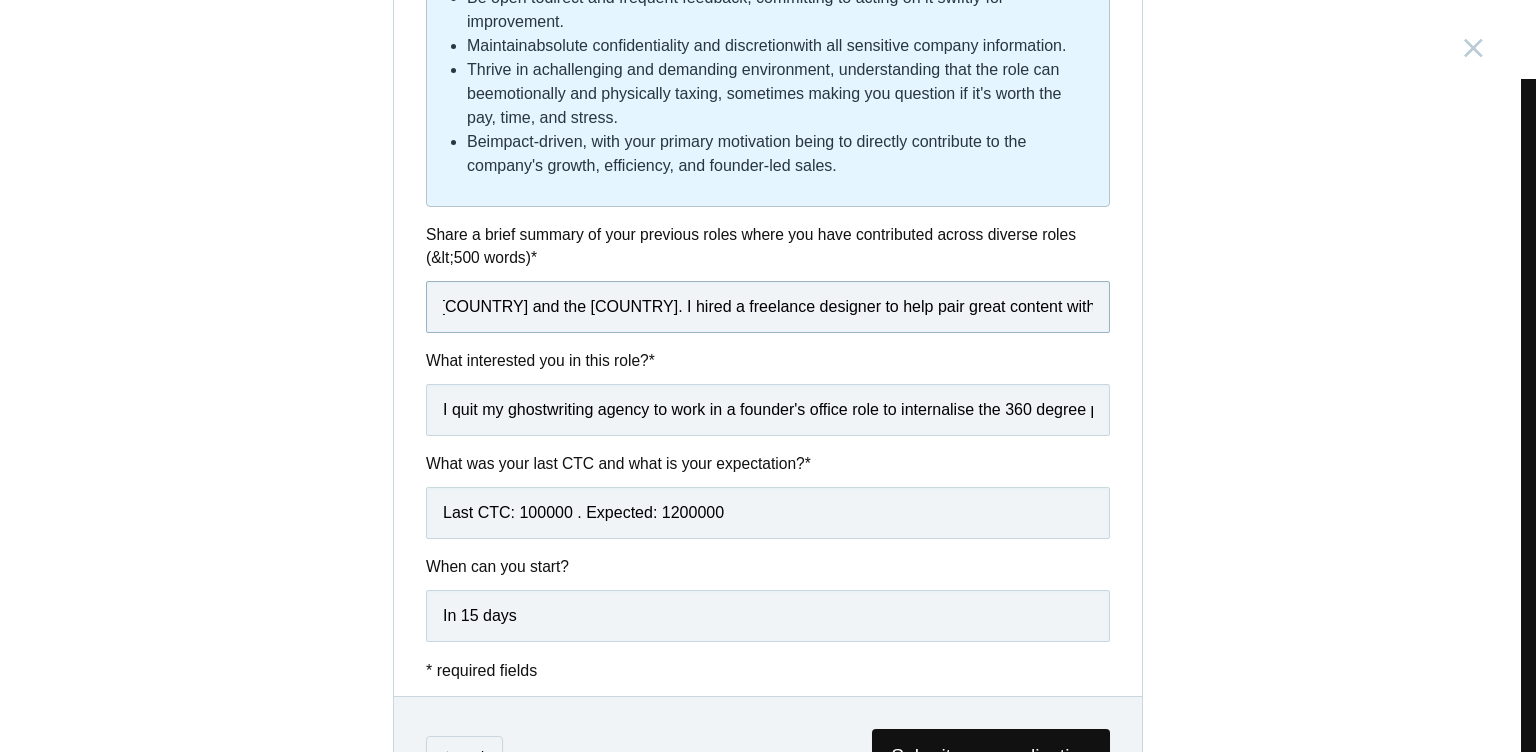 click on "A built and scaled a ghostwriting agency from zero to $2.5K in 270 days. I did this by continuous outreach and follow-ups to the B2B folks in the [COUNTRY] and the [COUNTRY]. I hired a freelance designer to help pair great content with great design." at bounding box center (768, 307) 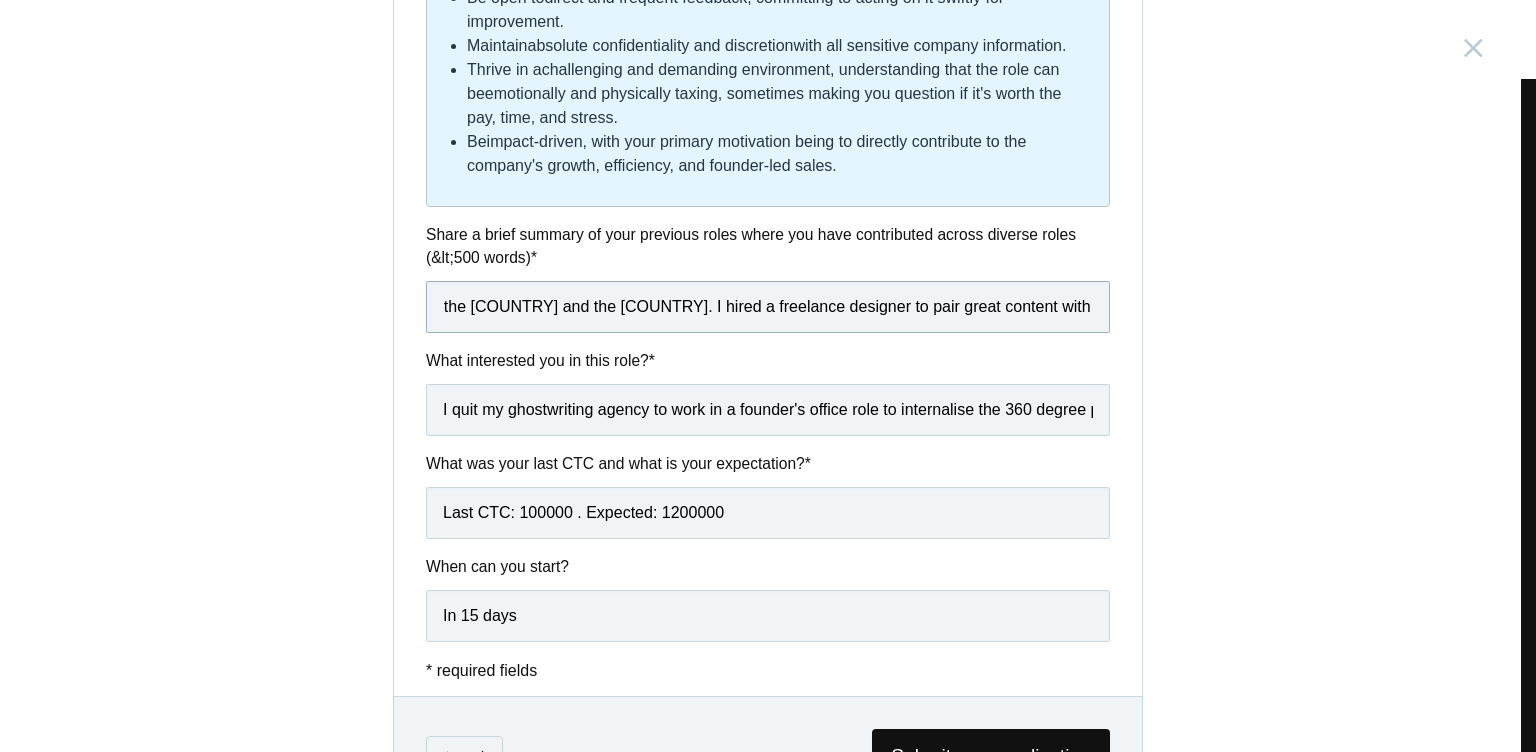 scroll, scrollTop: 0, scrollLeft: 986, axis: horizontal 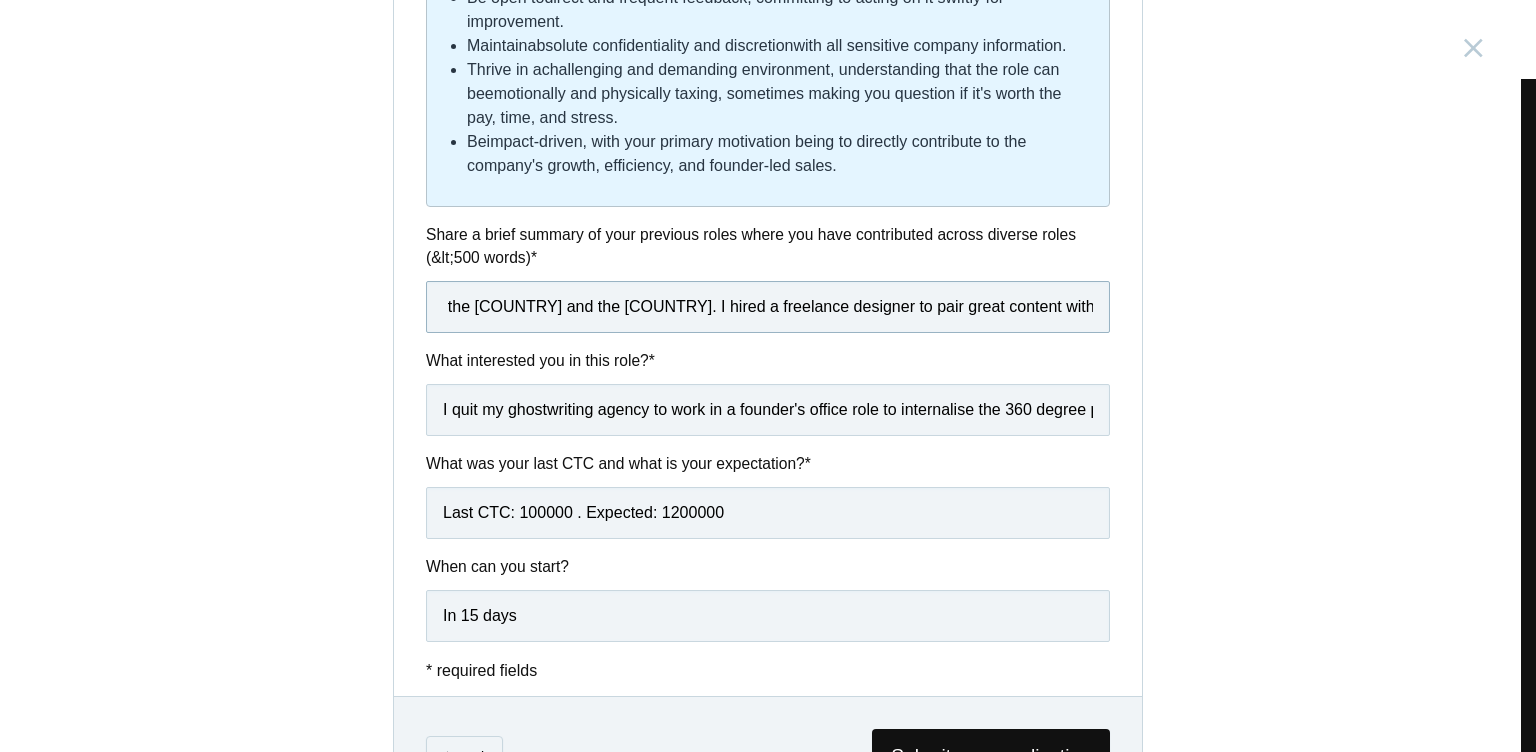 click on "A built and scaled a ghostwriting agency from zero to $2.5K in 270 days. I did this by continuous outreach and follow-ups to the B2B folks in the [COUNTRY] and the [COUNTRY]. I hired a freelance designer to pair great content with great design." at bounding box center (768, 307) 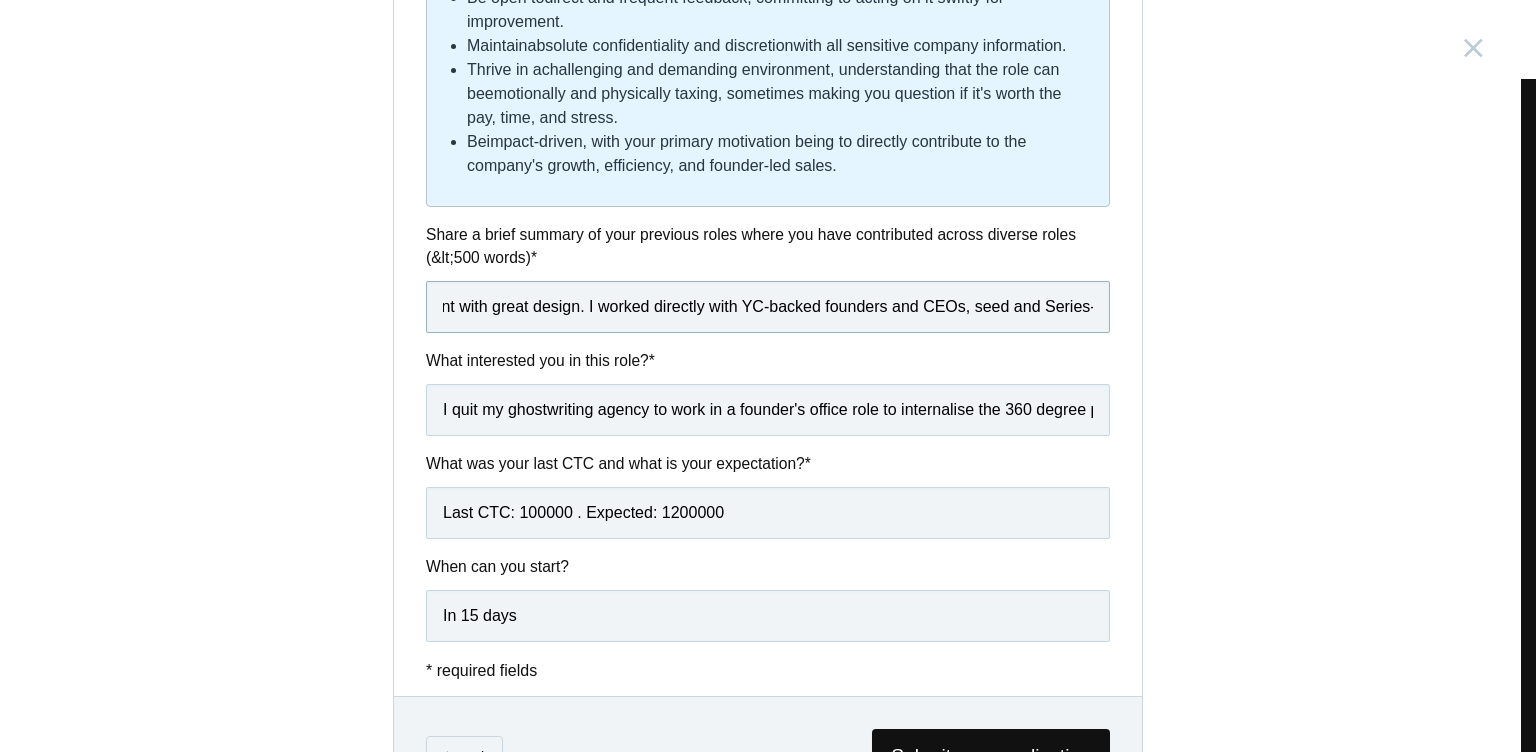 scroll, scrollTop: 0, scrollLeft: 1597, axis: horizontal 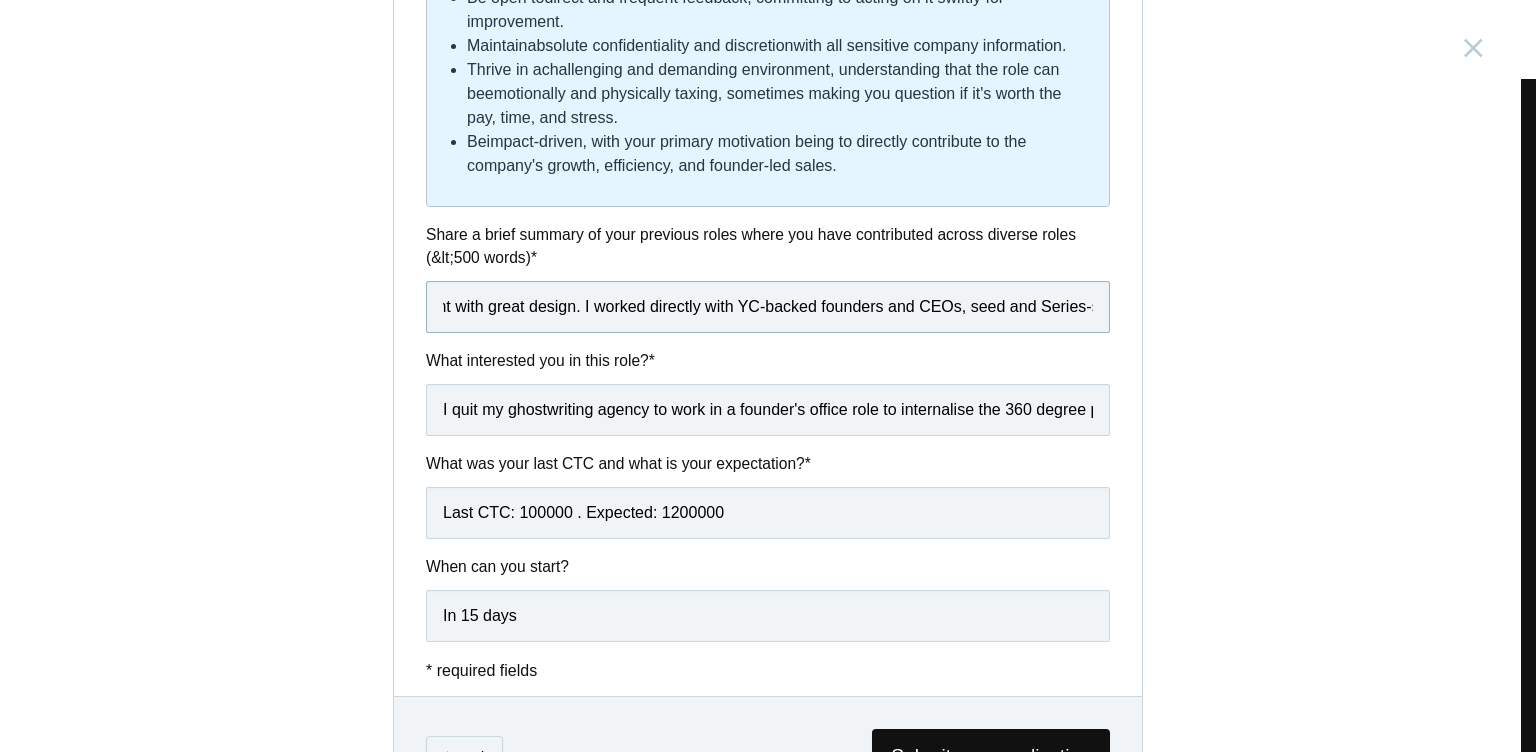click on "A built and scaled a ghostwriting agency from zero to $2.5K in 270 days. I did this by continuous outreach and follow-ups to the B2B folks in the [COUNTRY] and the [COUNTRY]. I hired a freelance designer to pair great content with great design. I worked directly with YC-backed founders and CEOs, seed and Series-stage startups" at bounding box center [768, 307] 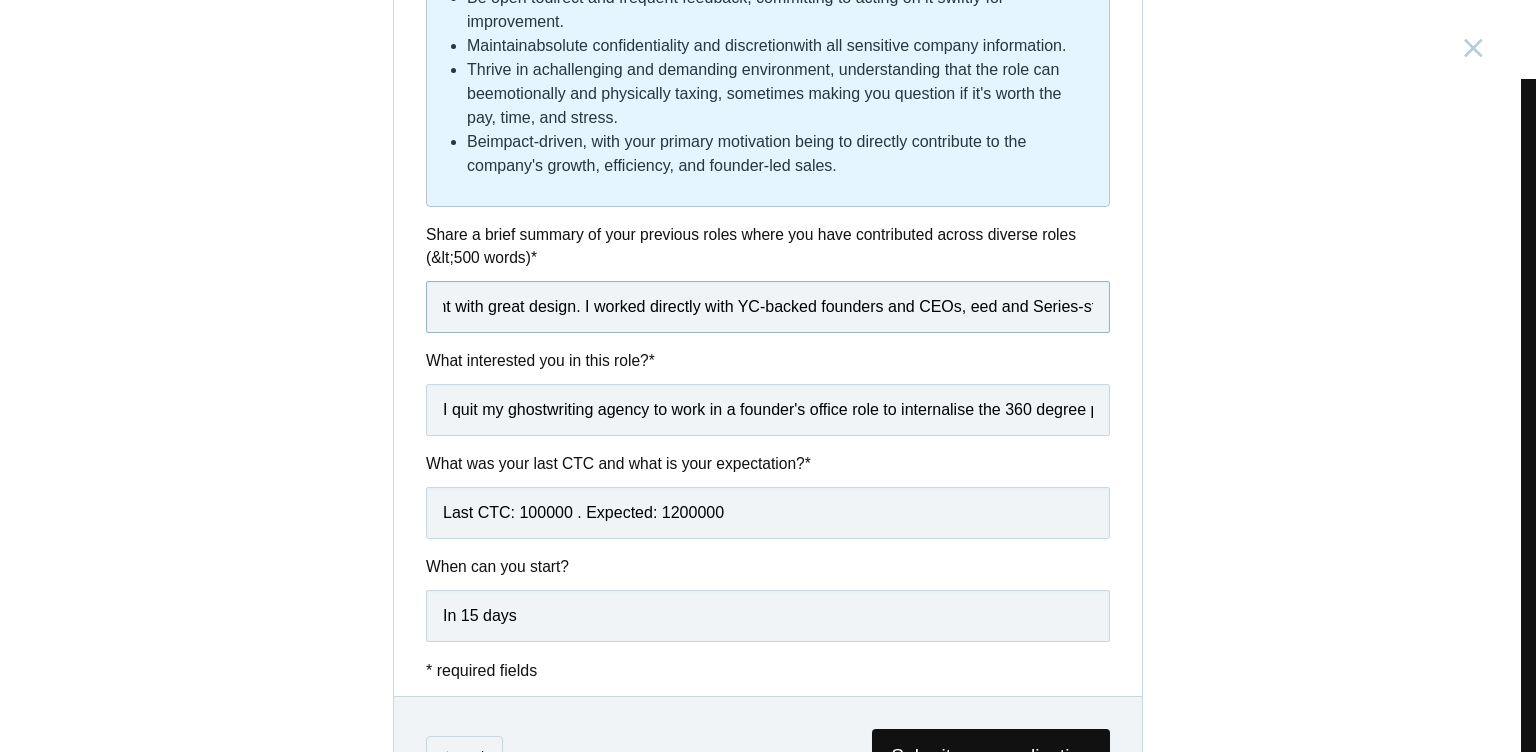 scroll, scrollTop: 0, scrollLeft: 1589, axis: horizontal 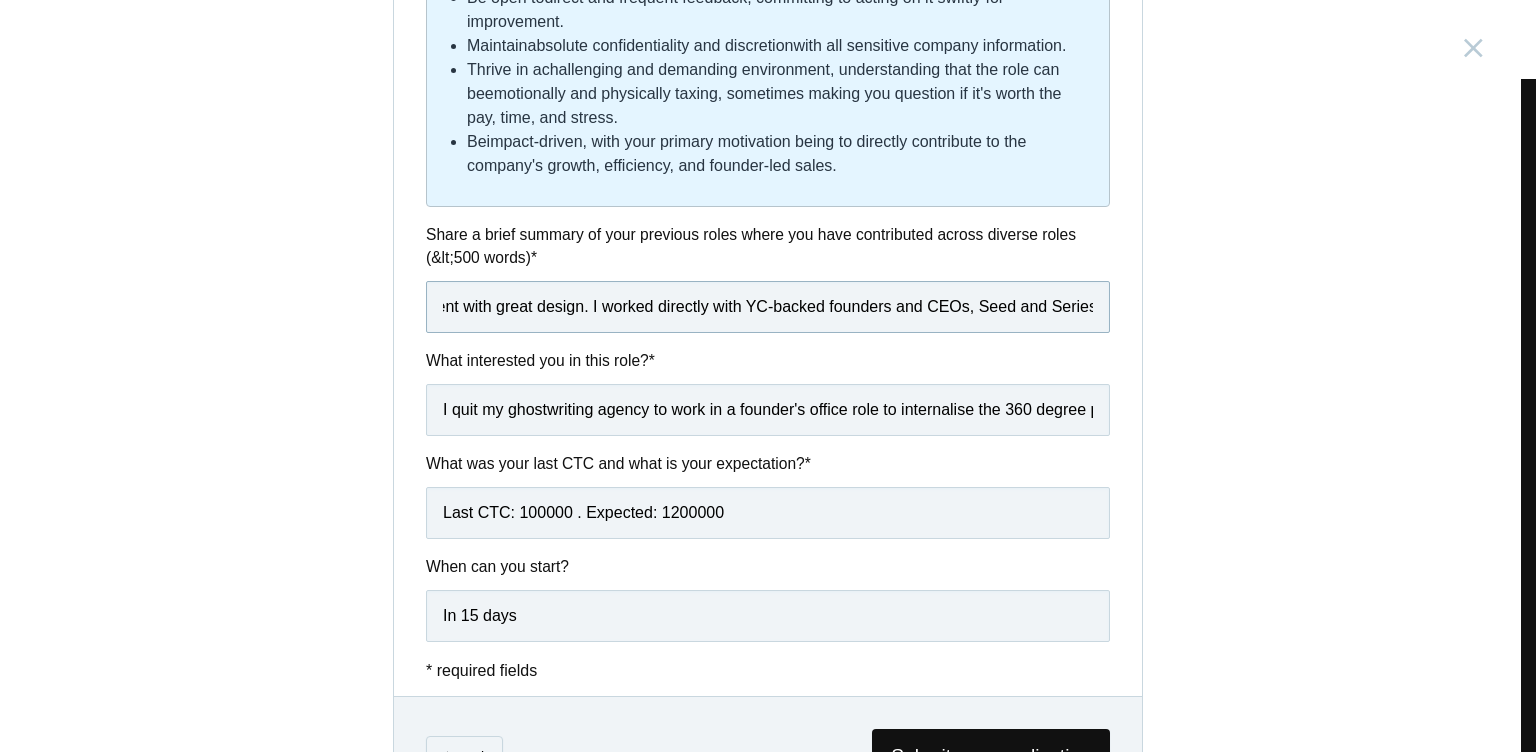 click on "A built and scaled a ghostwriting agency from zero to $2.5K in 270 days. I did this by continuous outreach and follow-ups to the B2B folks in the [COUNTRY] and the [COUNTRY]. I hired a freelance designer to pair great content with great design. I worked directly with YC-backed founders and CEOs, Seed and Series-stage startups" at bounding box center (768, 307) 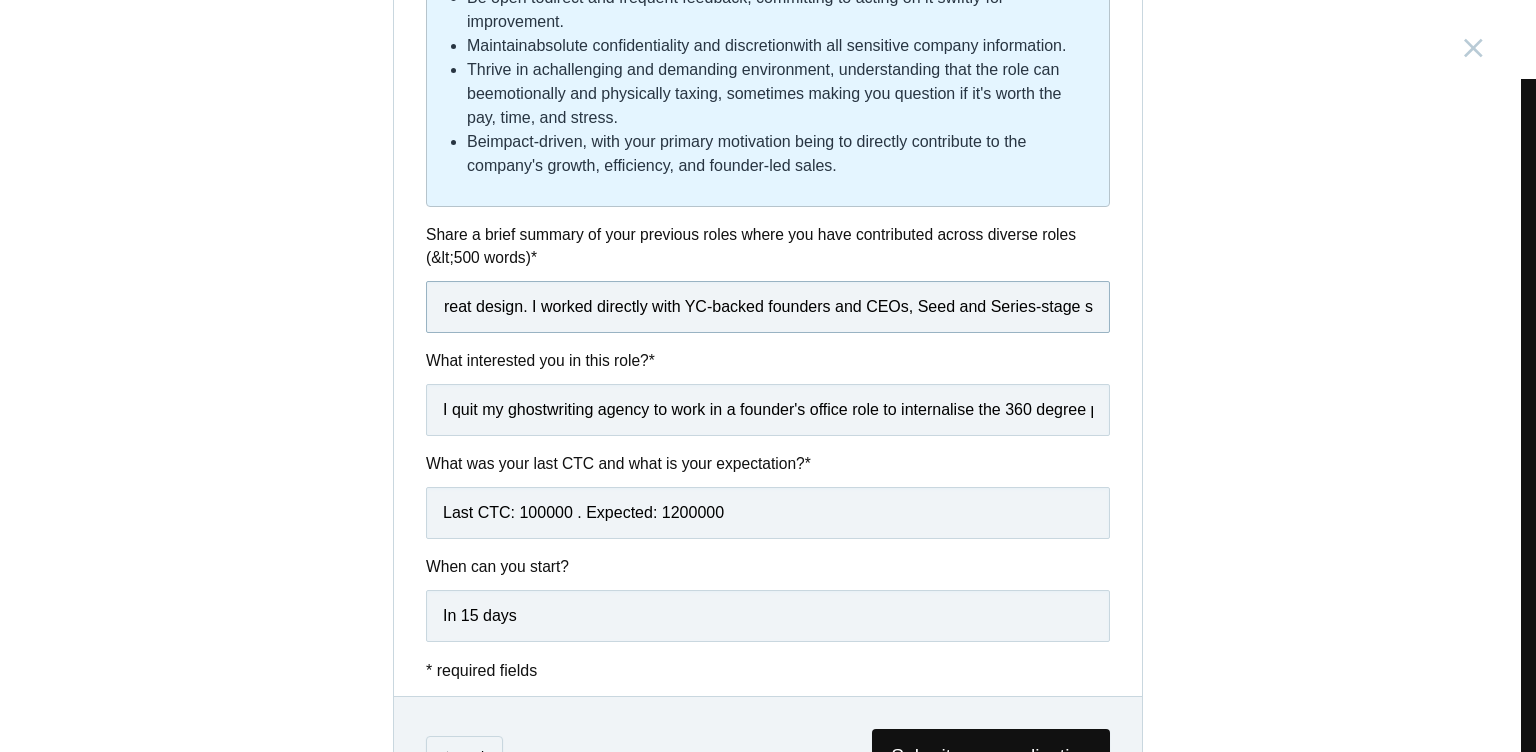 scroll, scrollTop: 0, scrollLeft: 1678, axis: horizontal 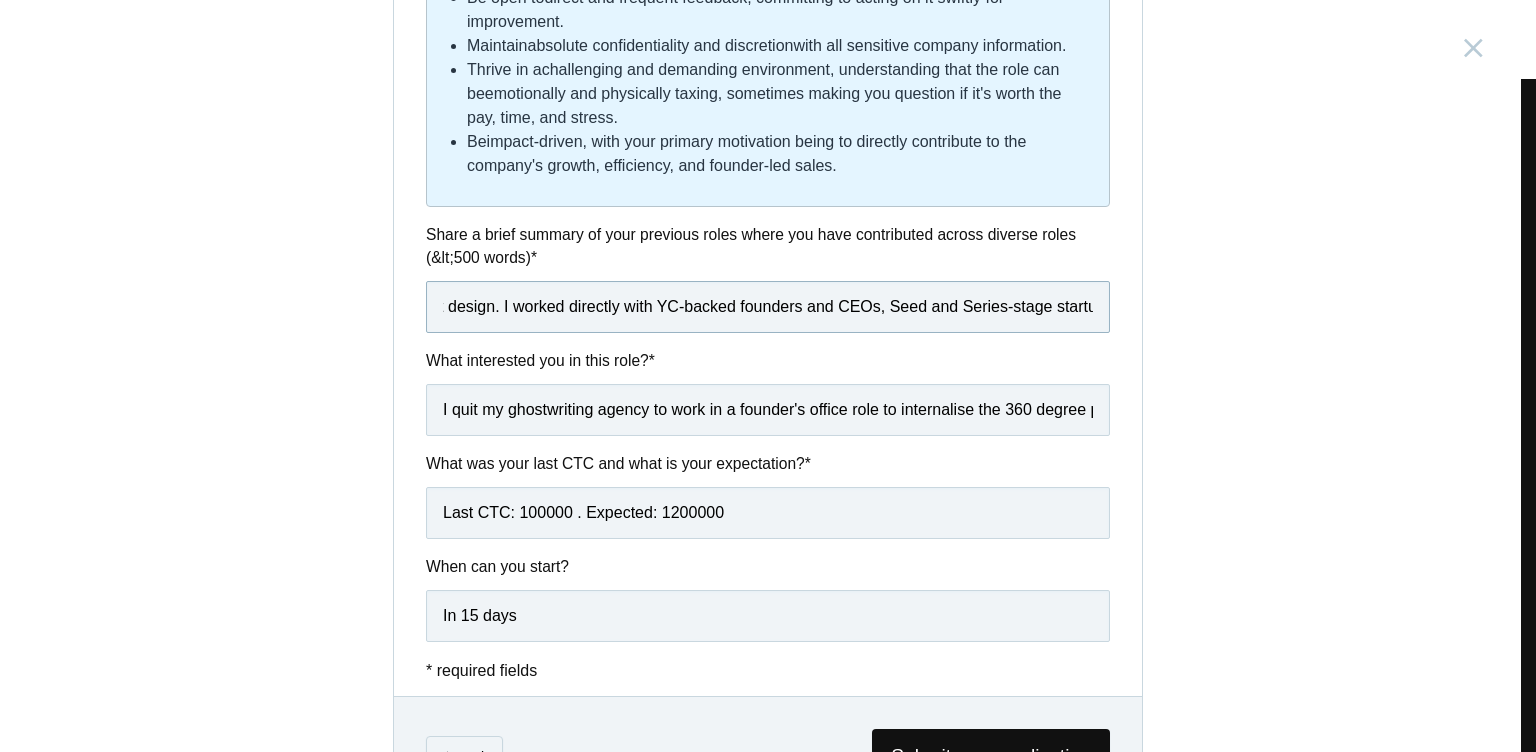 click on "A built and scaled a ghostwriting agency from zero to $2.5K in 270 days. I did this by continuous outreach and follow-ups to the B2B folks in the [COUNTRY] and the [COUNTRY]. I hired a freelance designer to pair great content with great design. I worked directly with YC-backed founders and CEOs, Seed and Series-stage startups, and other" at bounding box center (768, 307) 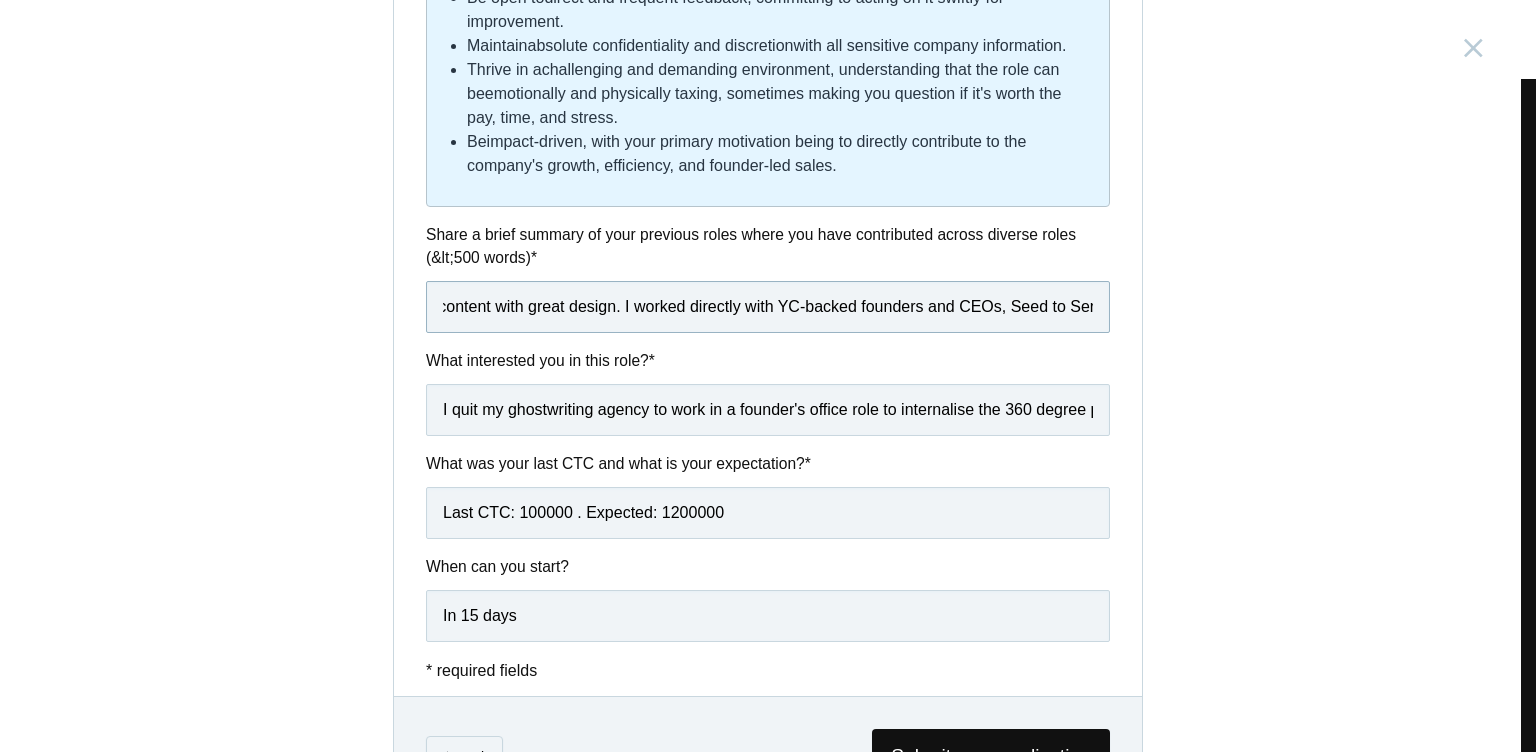 scroll, scrollTop: 0, scrollLeft: 1553, axis: horizontal 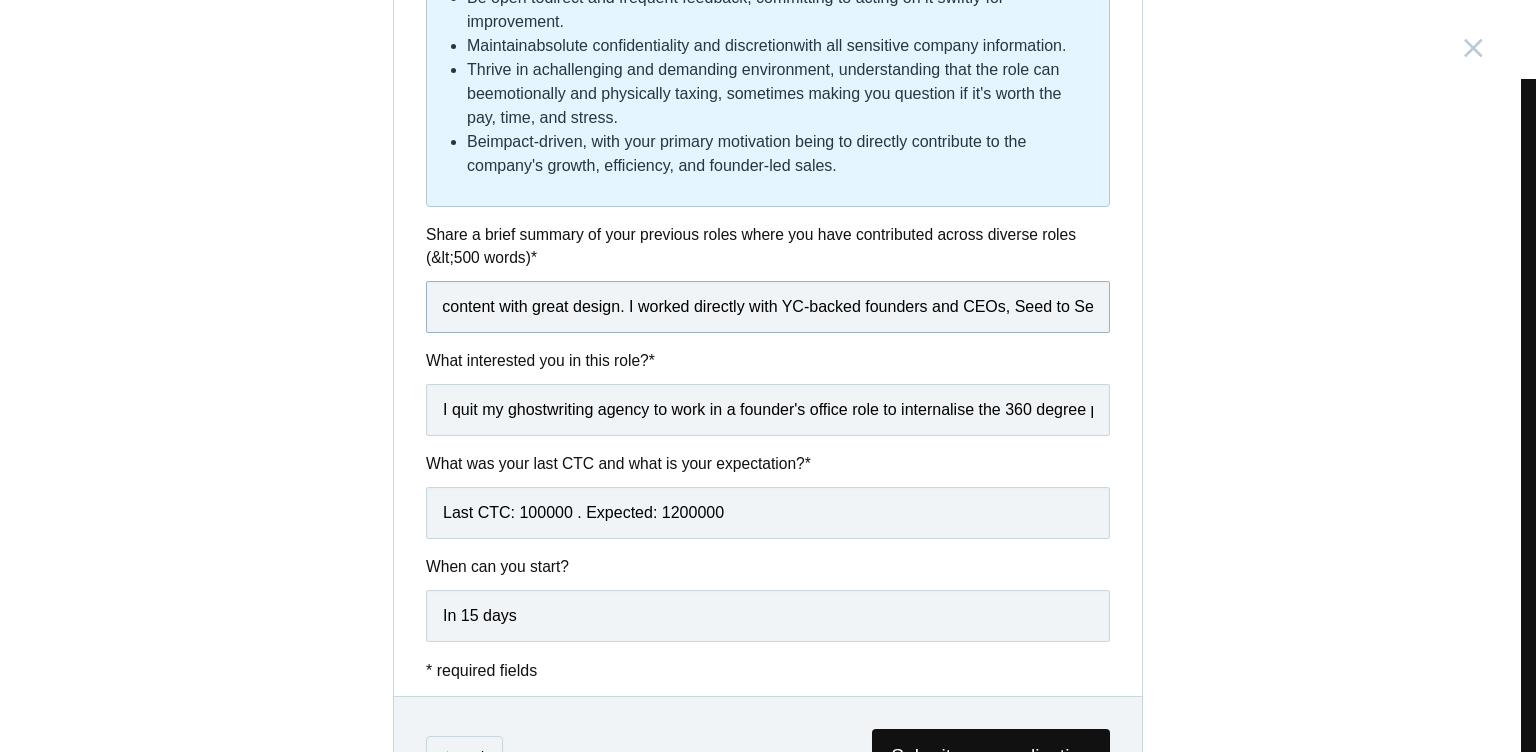 click on "A built and scaled a ghostwriting agency from zero to $2.5K in 270 days. I did this by continuous outreach and follow-ups to the B2B folks in the [COUNTRY] and the [COUNTRY]. I hired a freelance designer to pair great content with great design. I worked directly with YC-backed founders and CEOs, Seed to Series-stage startups, and other agencies in the [COUNTRY]." at bounding box center [768, 307] 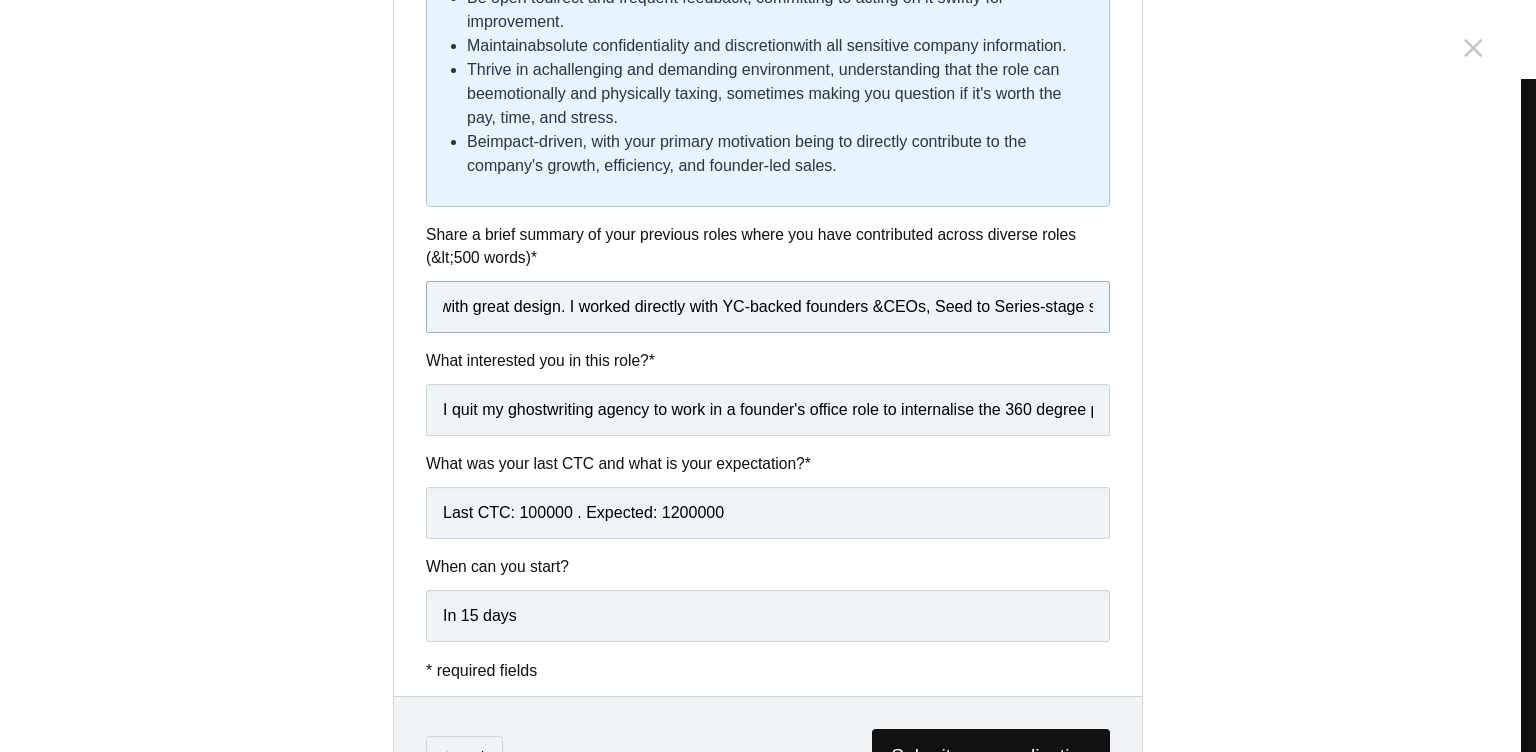 type on "A built and scaled a ghostwriting agency from zero to $2.5K in 270 days. I did this by continuous outreach and follow-ups to the B2B folks in the [COUNTRY] and the [COUNTRY]. I hired a freelance designer to pair great content with great design. I worked directly with YC-backed founders & CEOs, Seed to Series-stage startups, and other agencies in the [COUNTRY]." 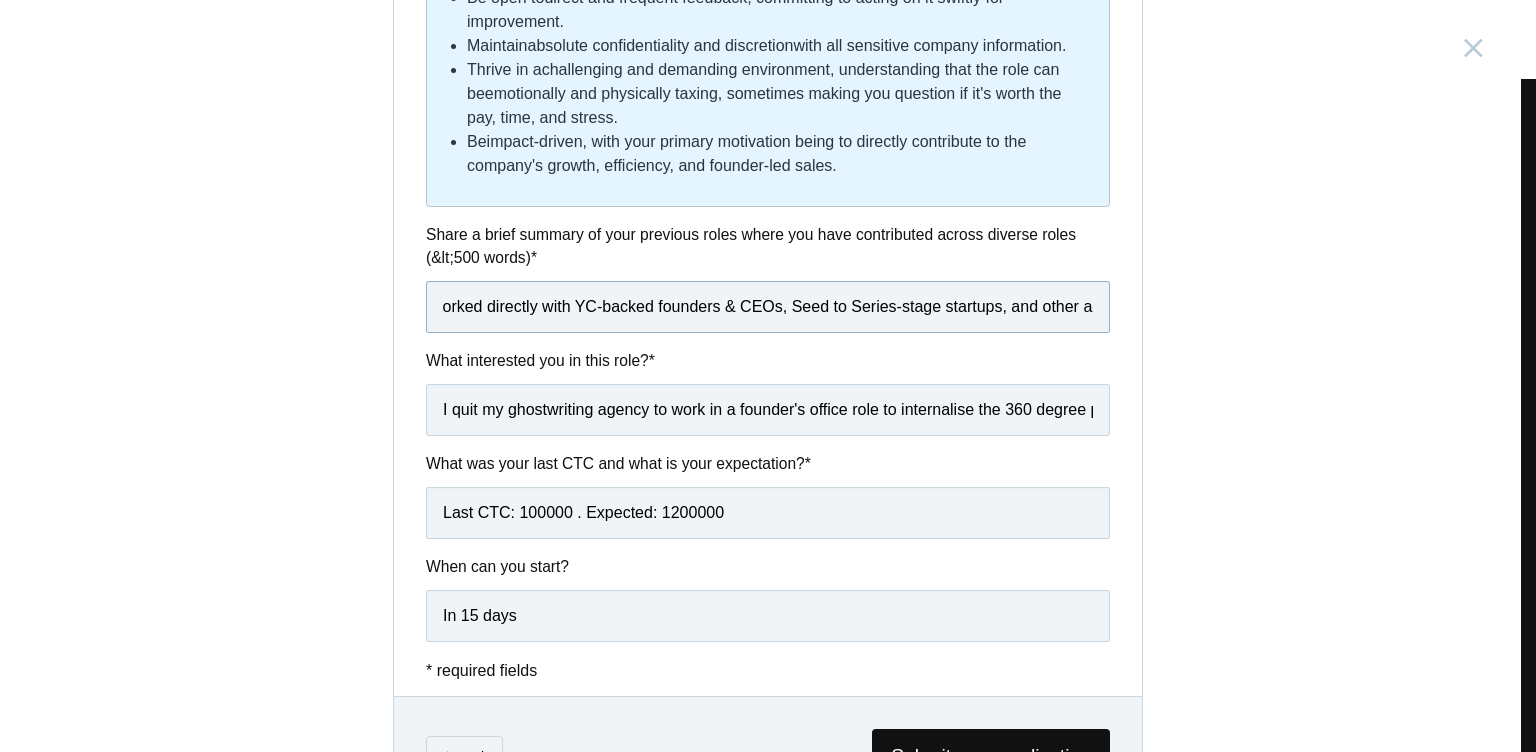 scroll, scrollTop: 0, scrollLeft: 1790, axis: horizontal 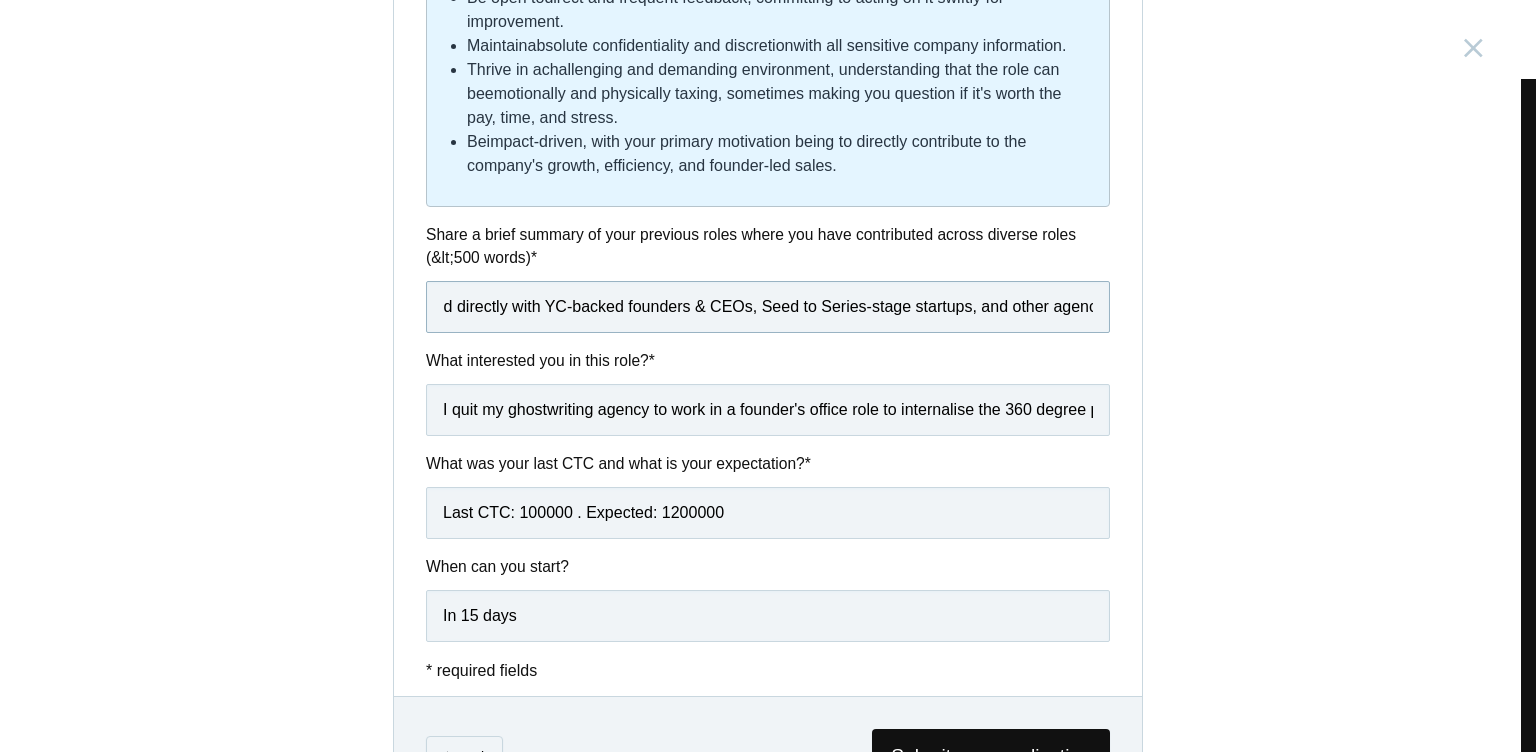 click on "A built and scaled a ghostwriting agency from zero to $2.5K in 270 days. I did this by continuous outreach and follow-ups to the B2B folks in the [COUNTRY] and the [COUNTRY]. I hired a freelance designer to pair great content with great design. I worked directly with YC-backed founders & CEOs, Seed to Series-stage startups, and other agencies in the [COUNTRY]." at bounding box center [768, 307] 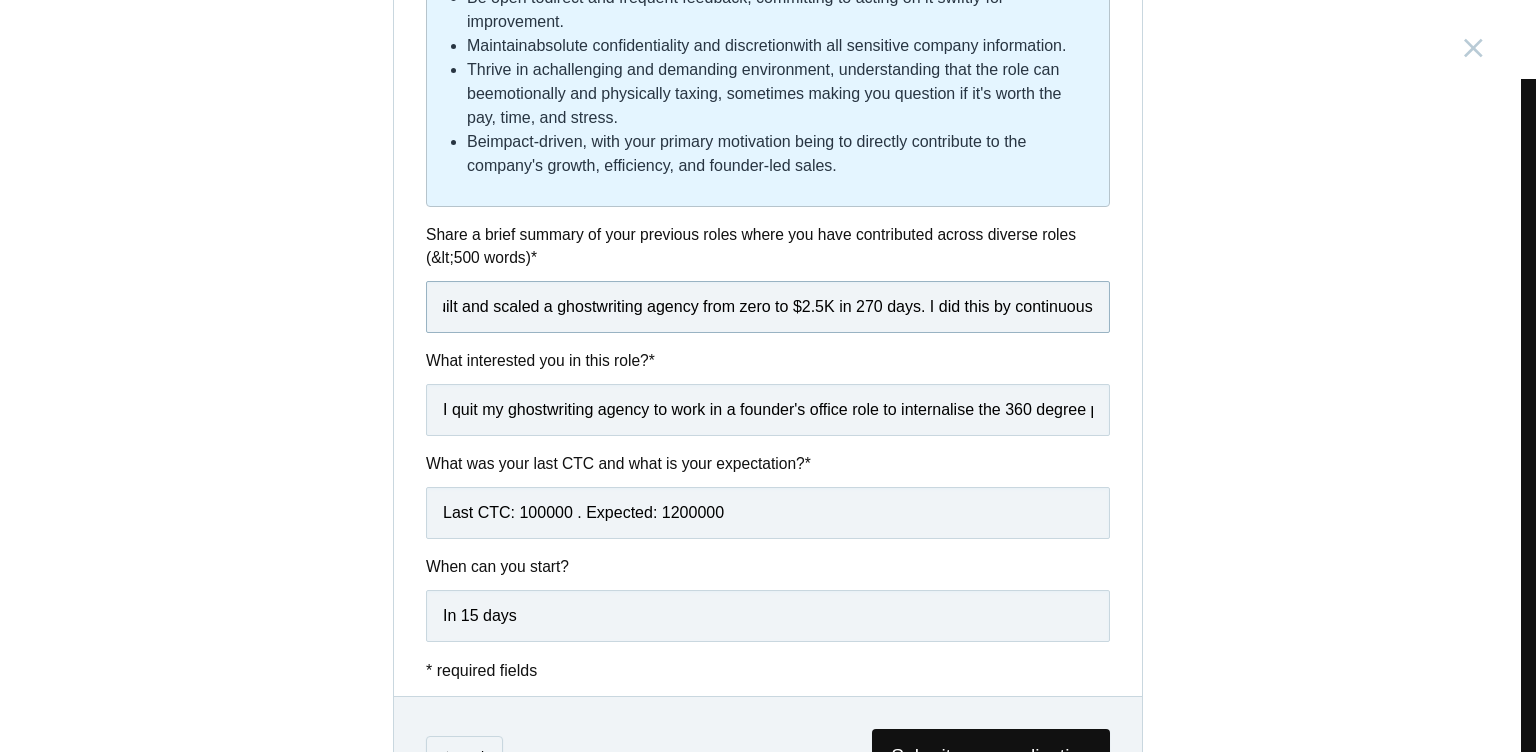scroll, scrollTop: 0, scrollLeft: 0, axis: both 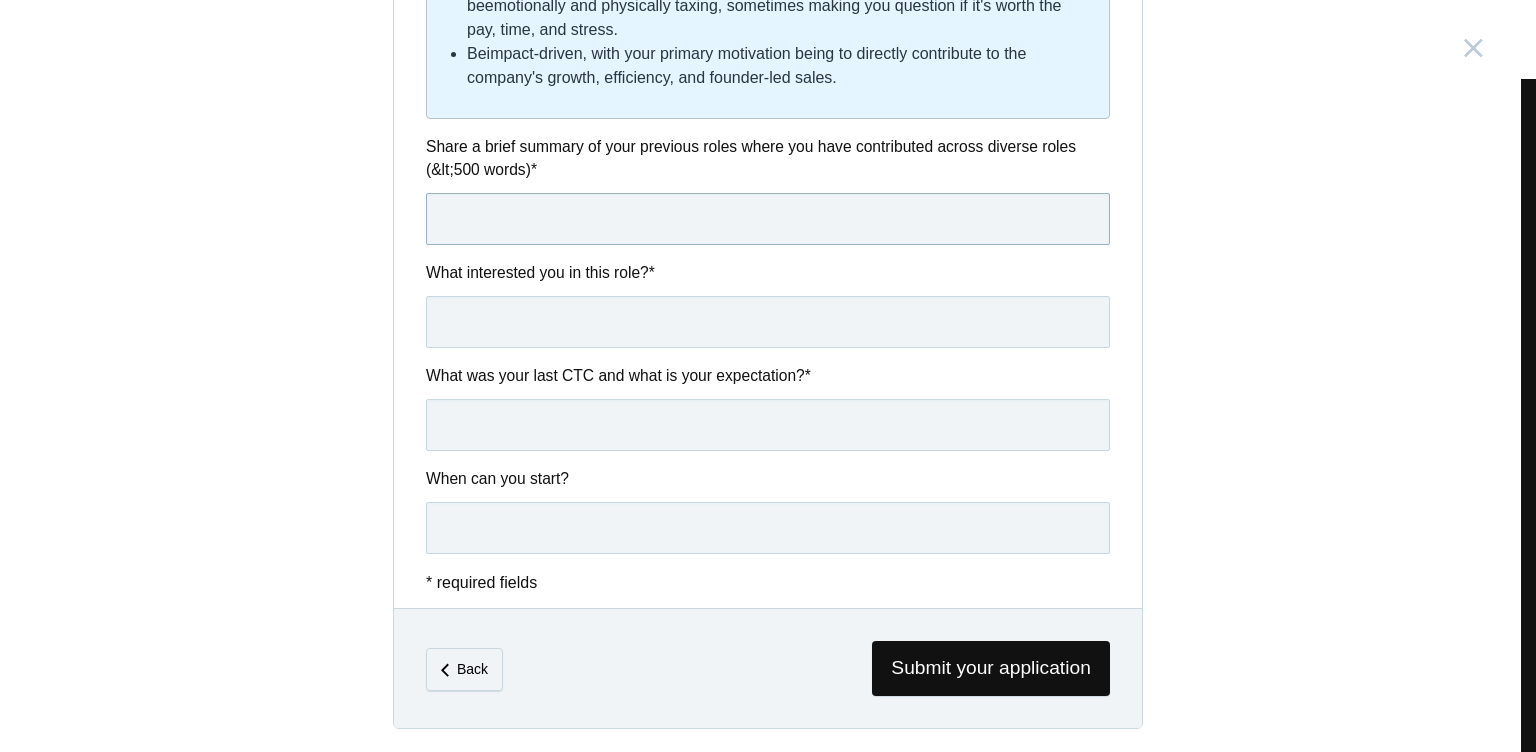 click at bounding box center (768, 219) 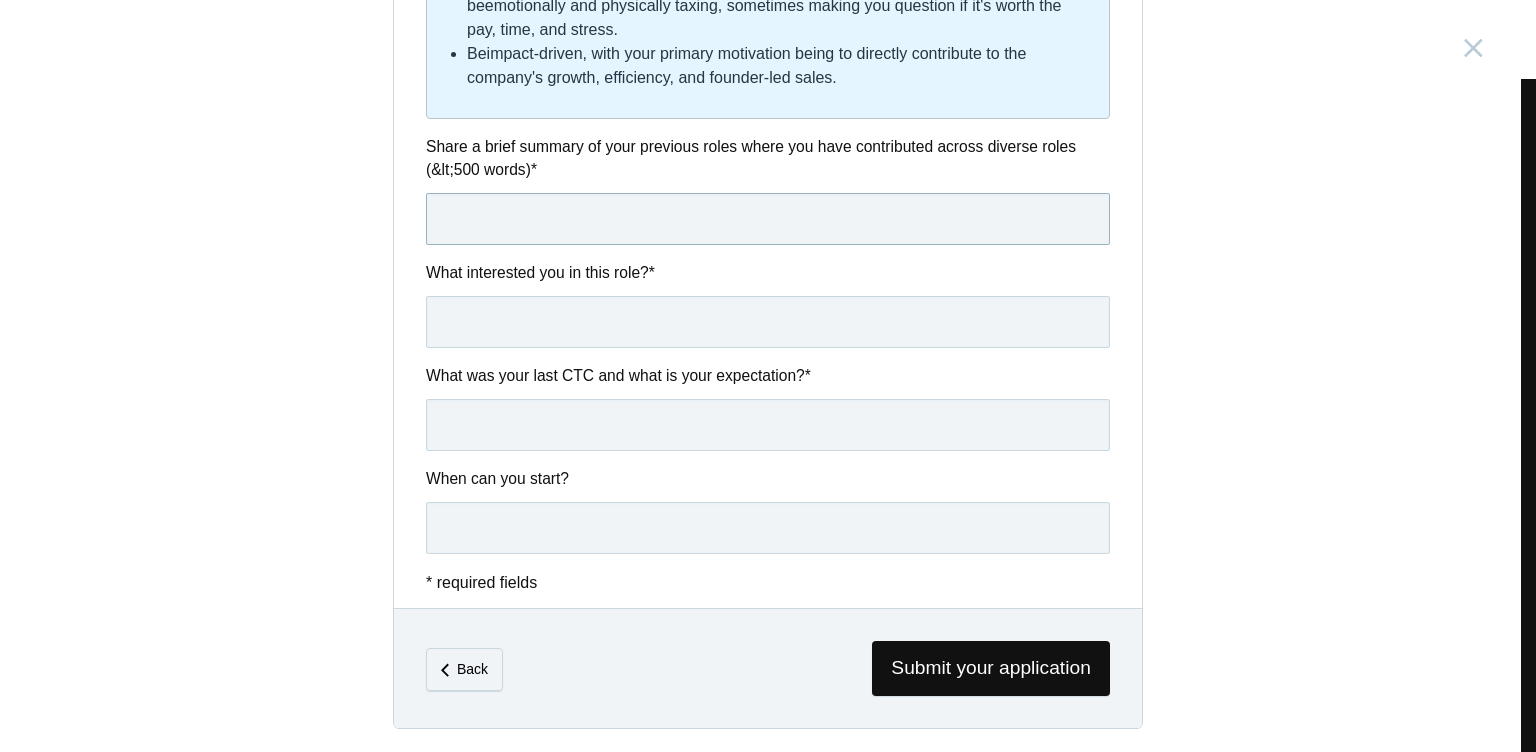 type on "A built and scaled a ghostwriting agency from zero to $2.5K in 270 days. I did this by continuous outreach and follow-ups to the B2B folks in the [COUNTRY] and the [COUNTRY]. I hired a freelance designer to pair great content with great design. I worked directly with YC-backed founders & CEOs, Seed to Series-stage startups, and other agencies in the [COUNTRY]." 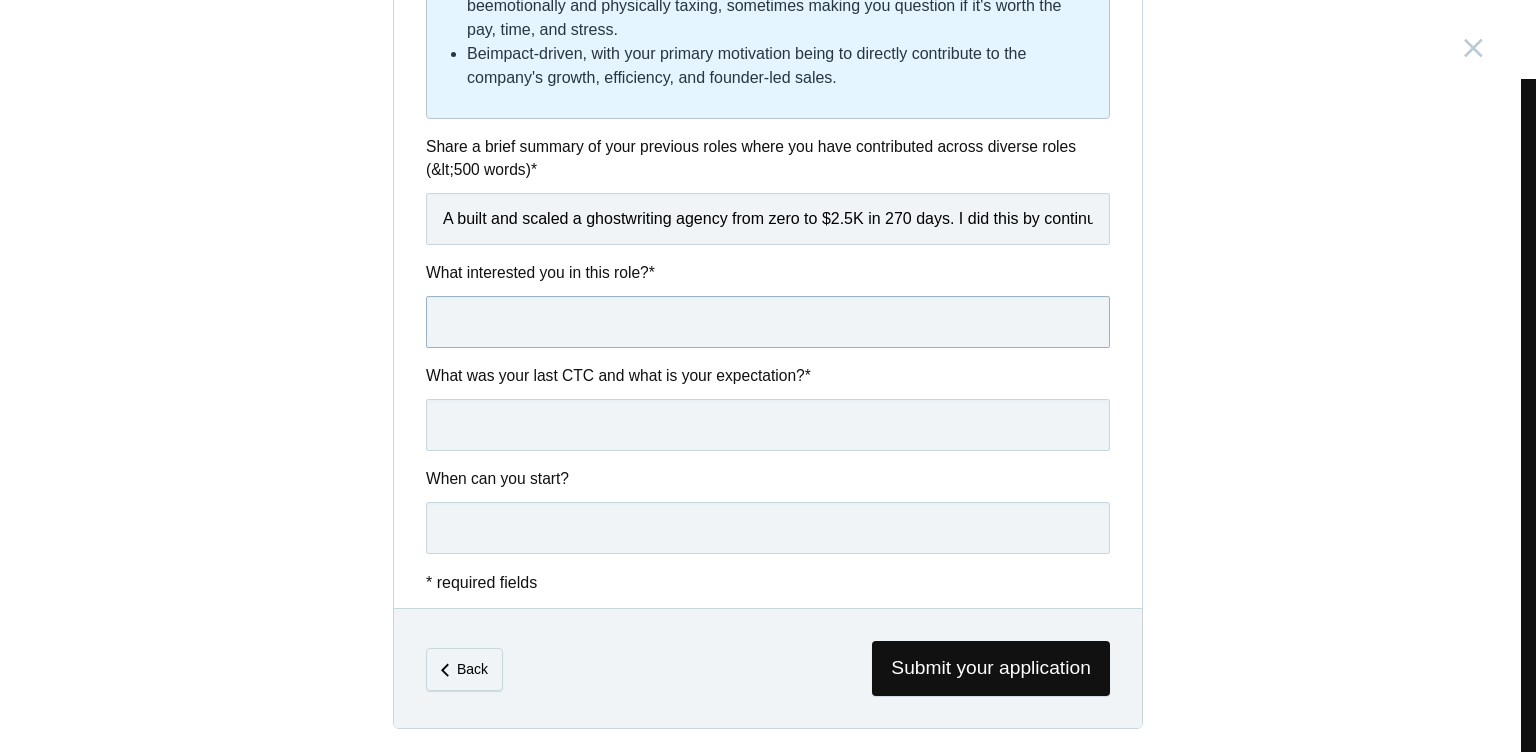 click at bounding box center [768, 322] 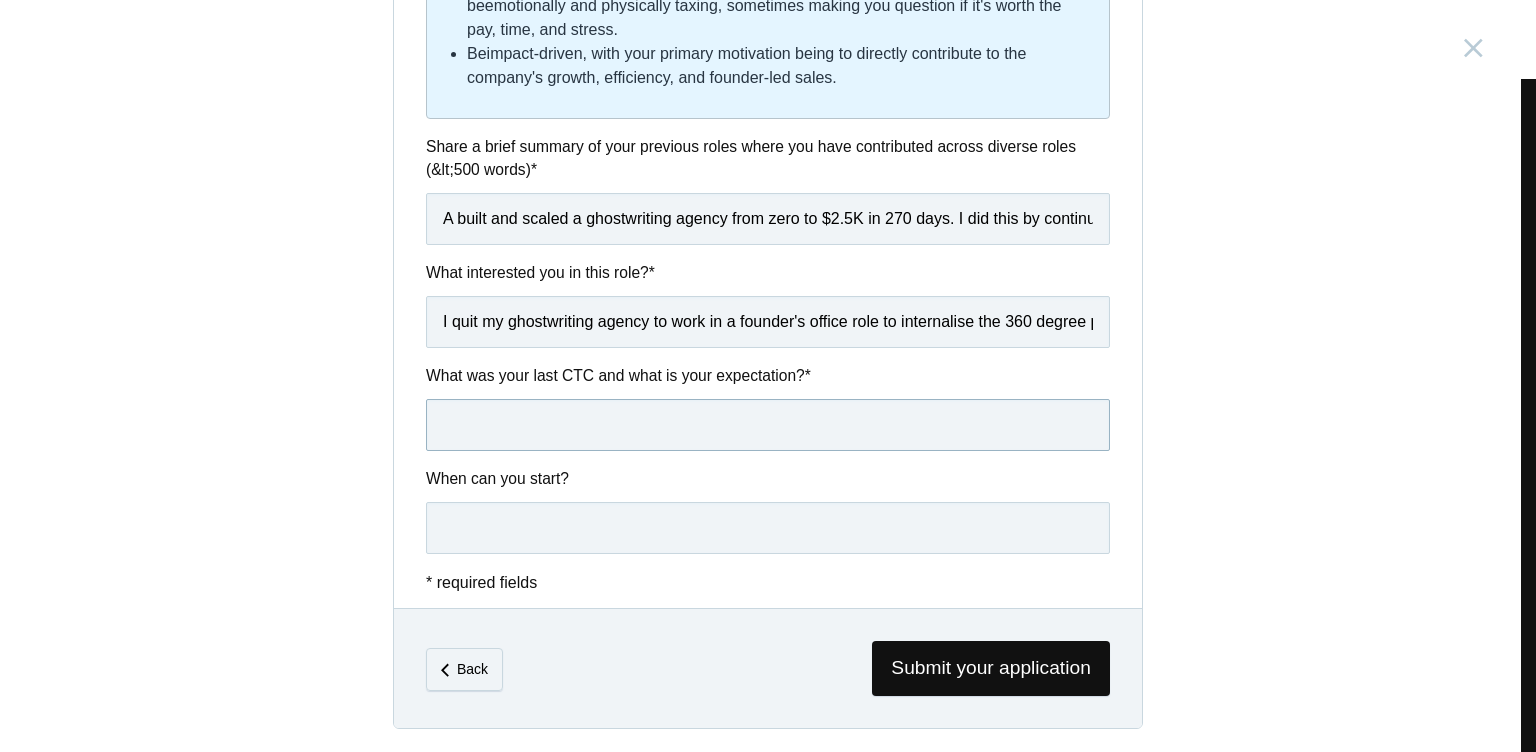 click at bounding box center [768, 425] 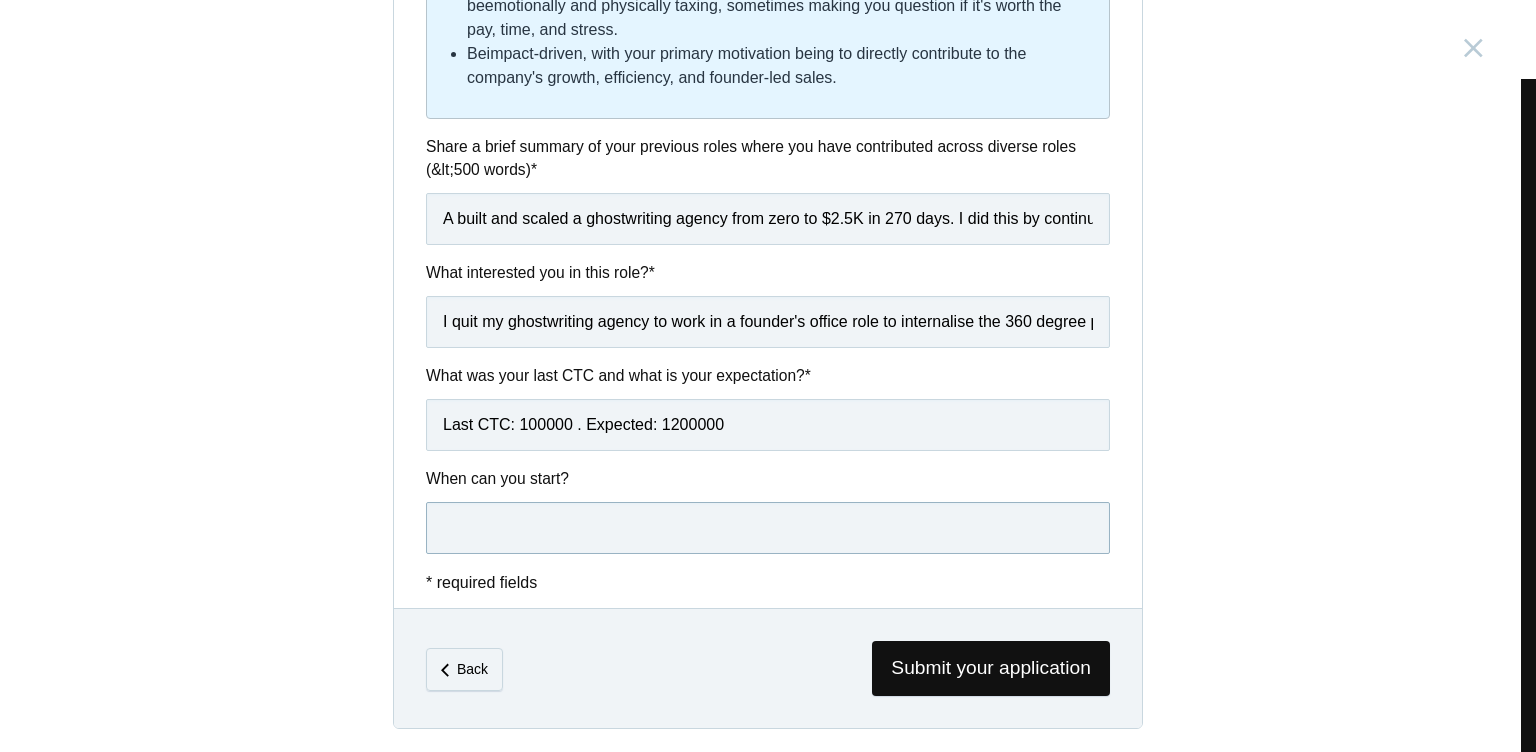 click at bounding box center [768, 528] 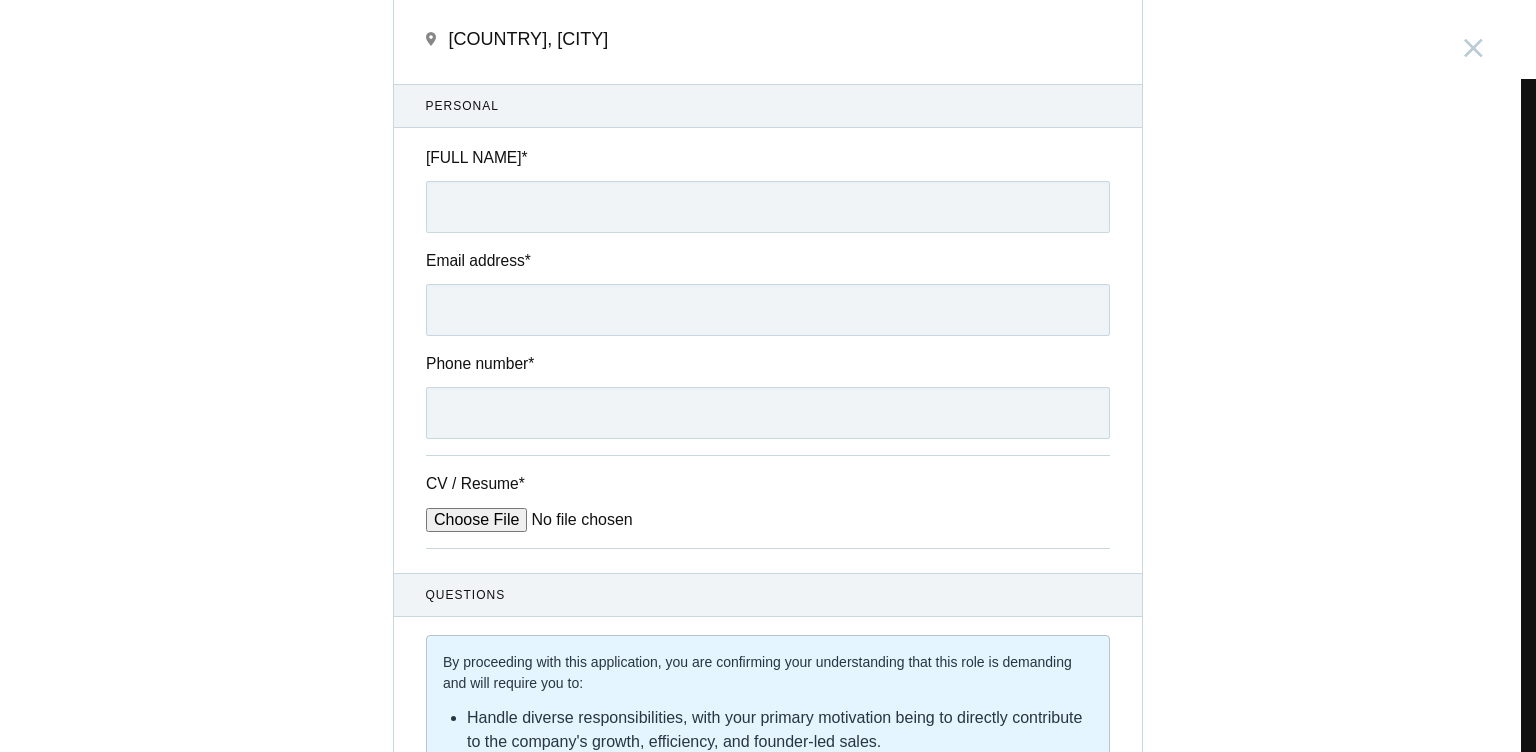 scroll, scrollTop: 0, scrollLeft: 0, axis: both 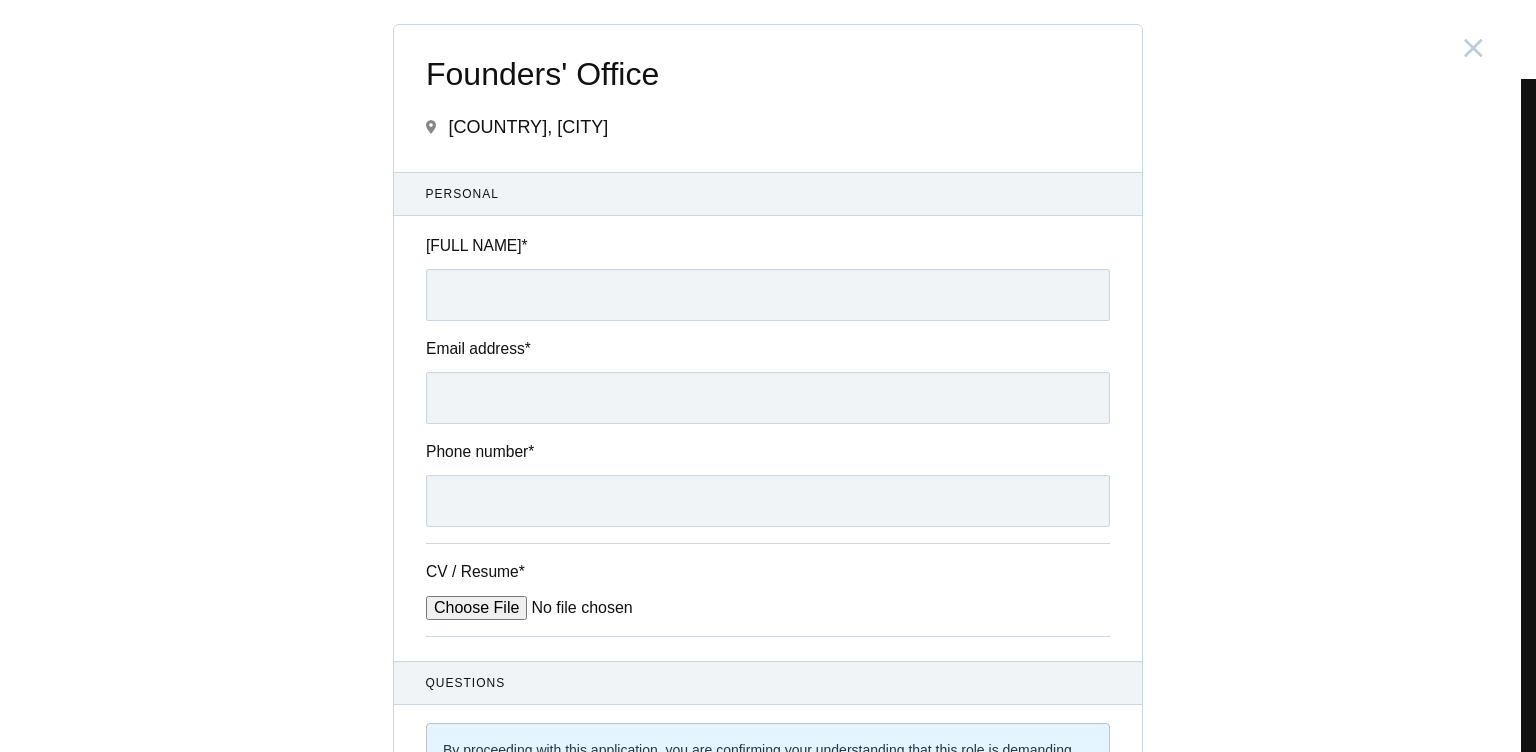 click on "CV / Resume  *" at bounding box center [577, 608] 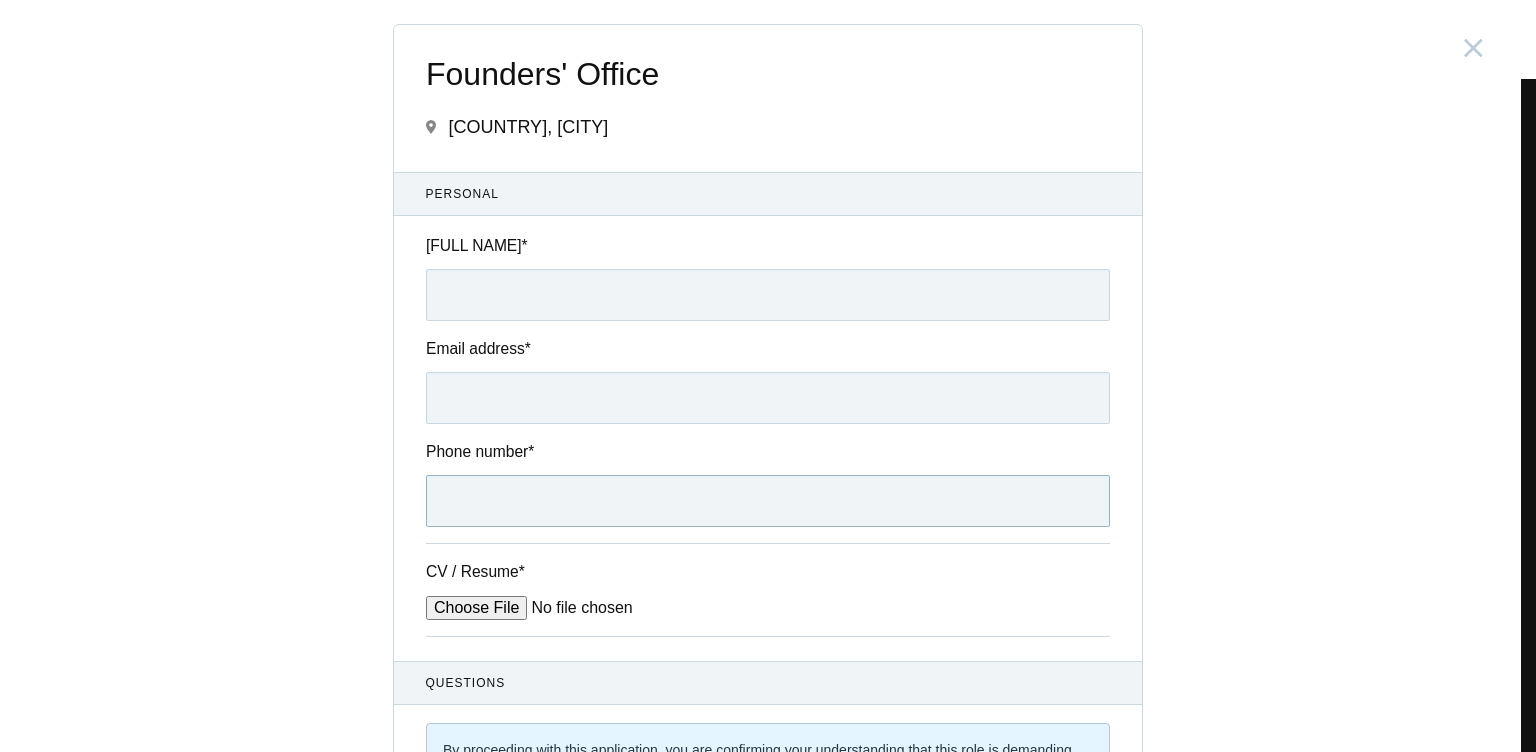 click on "Phone number  *" at bounding box center [768, 501] 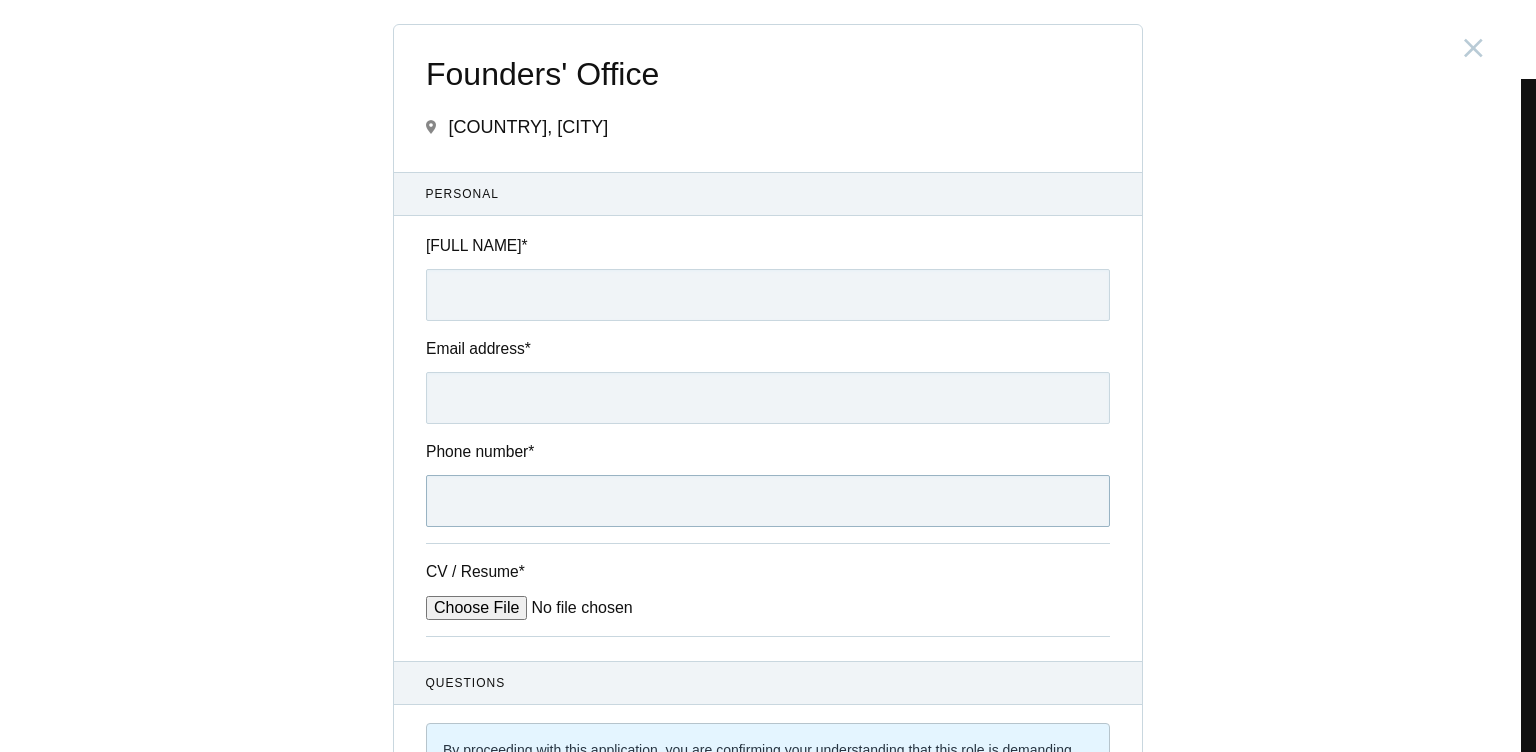 type on "[PHONE]" 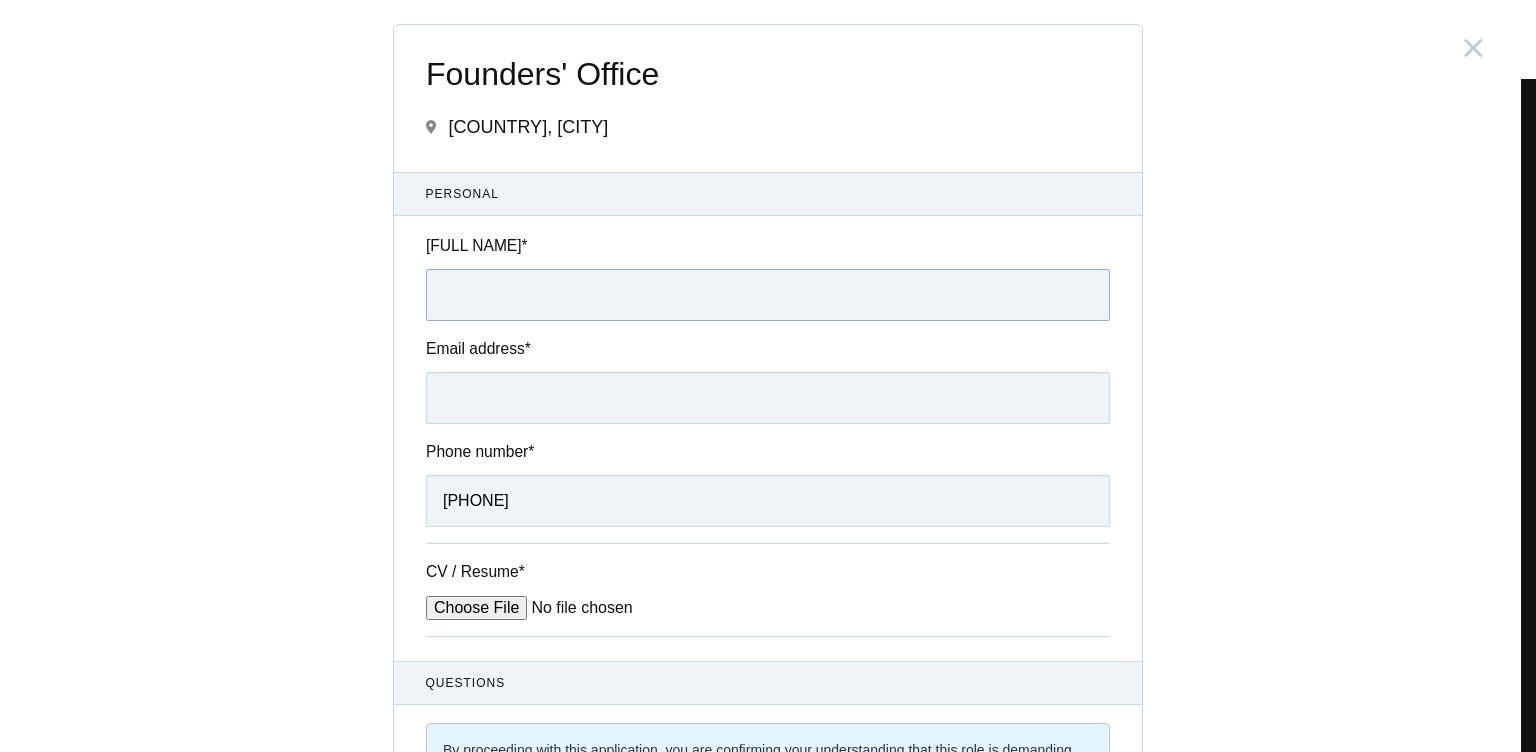 type on "[FIRST] [LAST]" 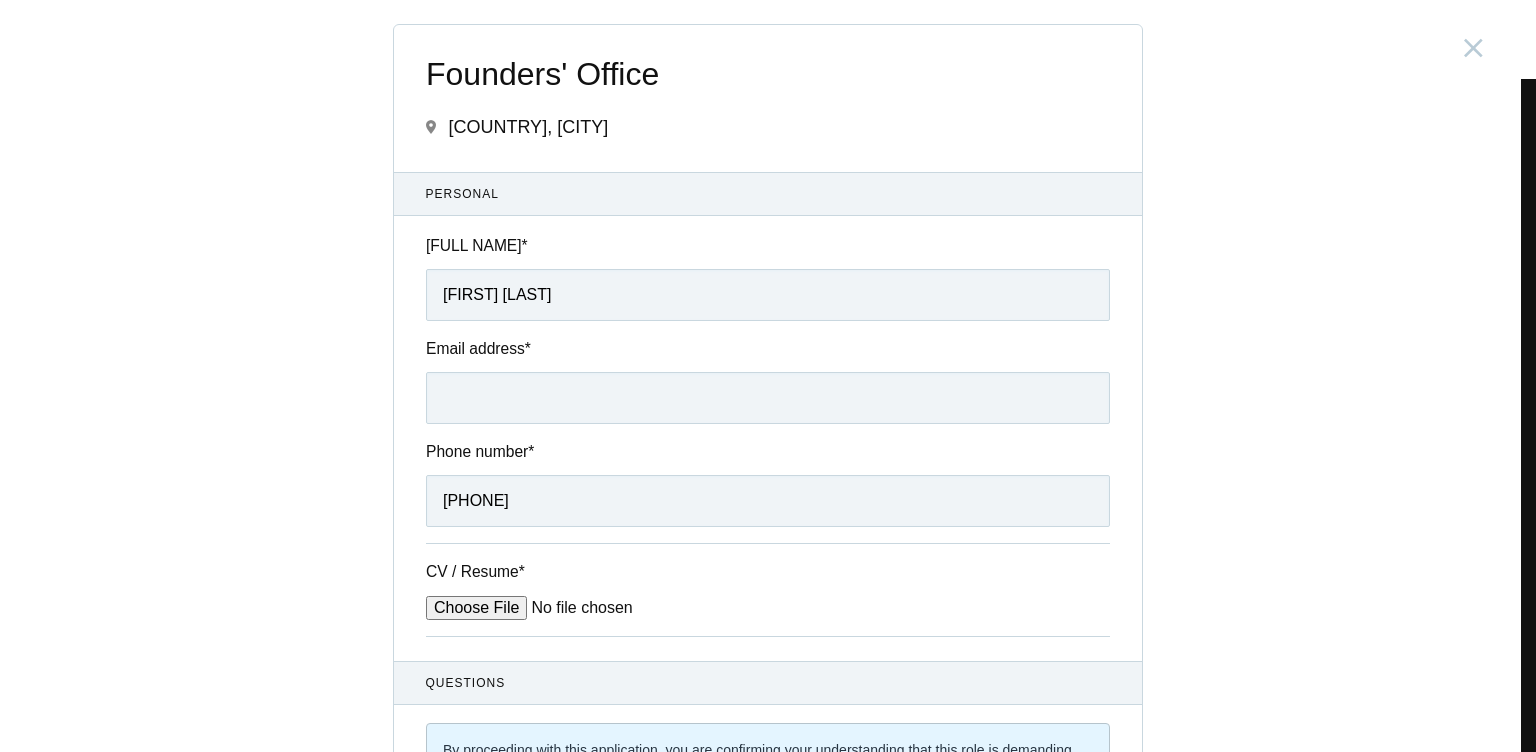 type on "[EMAIL]" 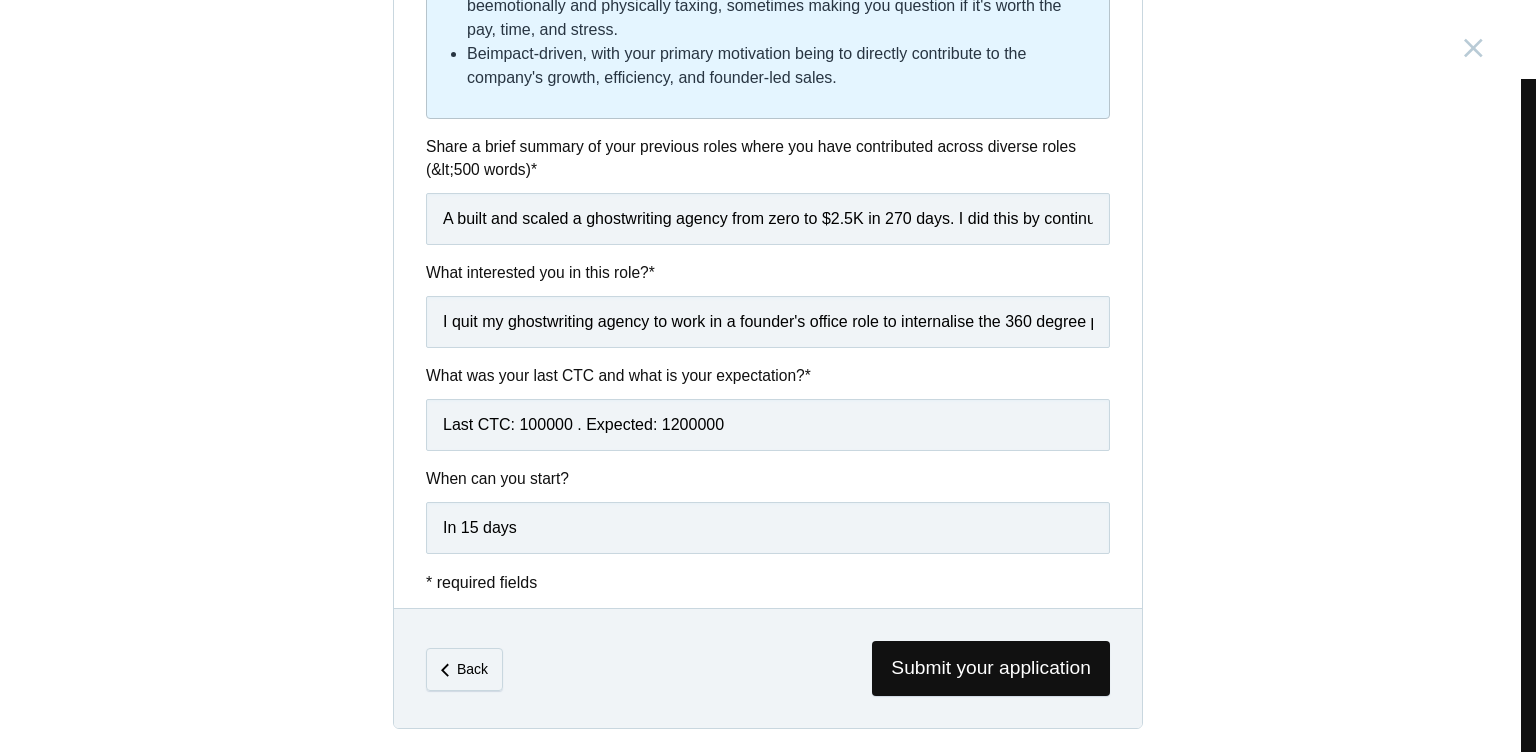 scroll, scrollTop: 1136, scrollLeft: 0, axis: vertical 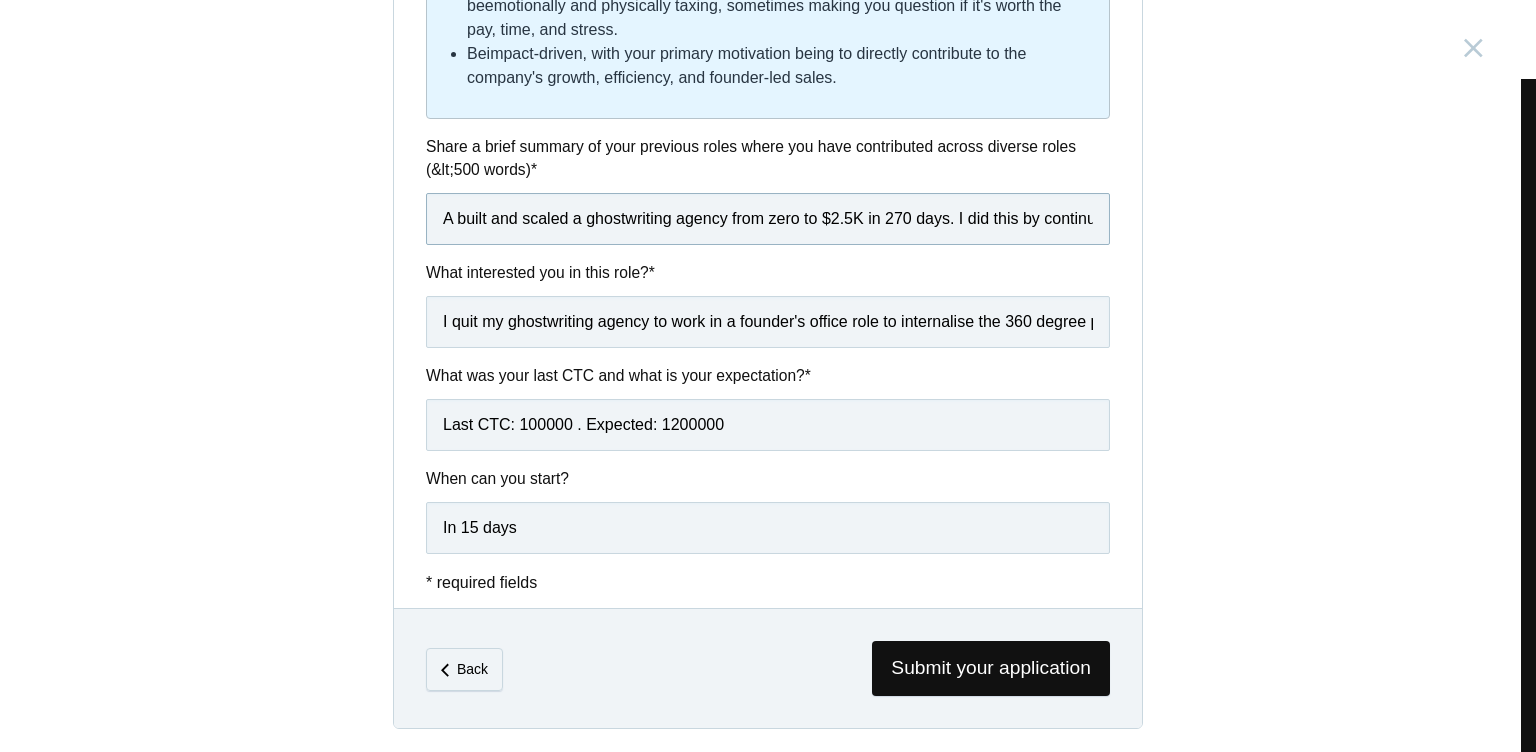 click on "A built and scaled a ghostwriting agency from zero to $2.5K in 270 days. I did this by continuous outreach and follow-ups to the B2B folks in the [COUNTRY] and the [COUNTRY]. I hired a freelance designer to pair great content with great design. I worked directly with YC-backed founders & CEOs, Seed to Series-stage startups, and other agencies in the [COUNTRY]." at bounding box center (768, 219) 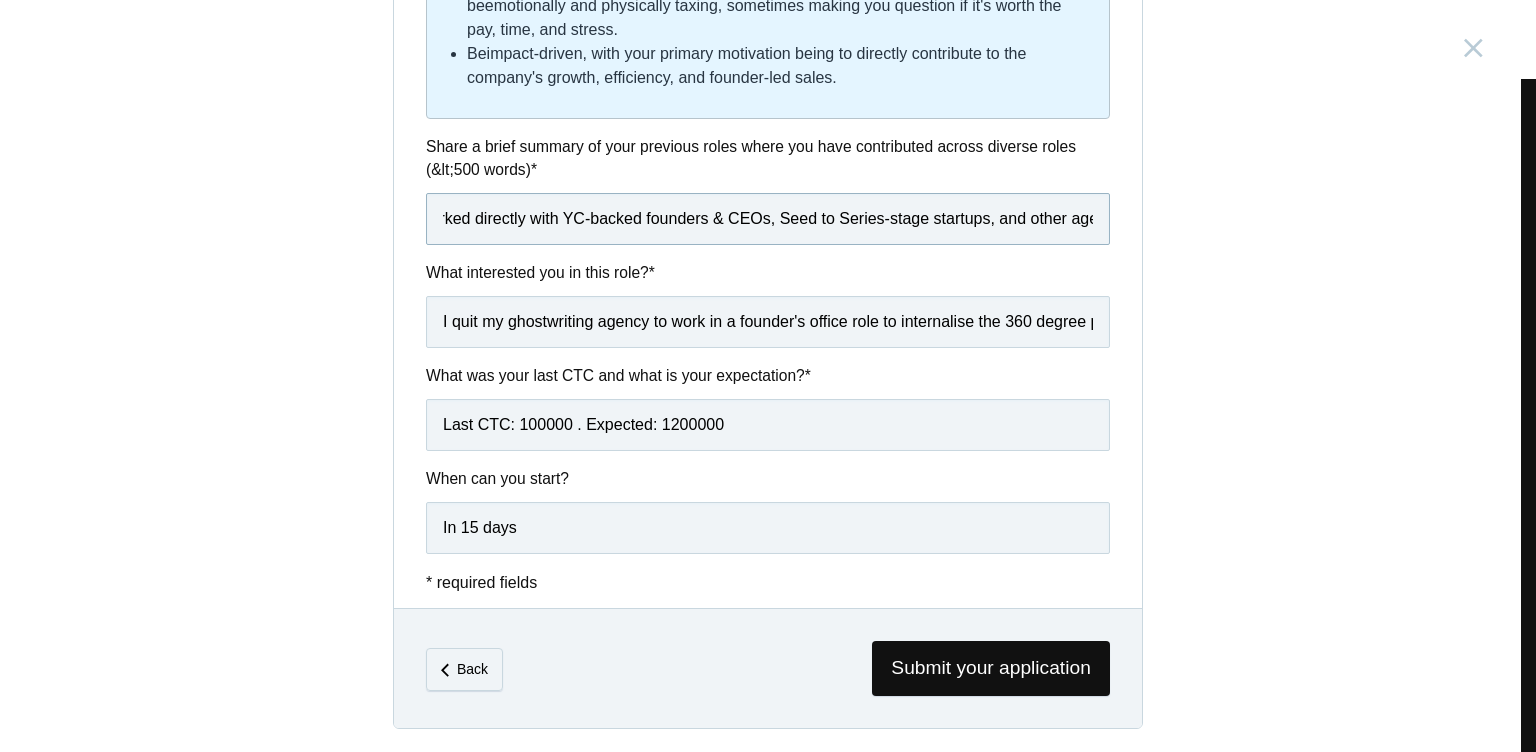 scroll, scrollTop: 0, scrollLeft: 1790, axis: horizontal 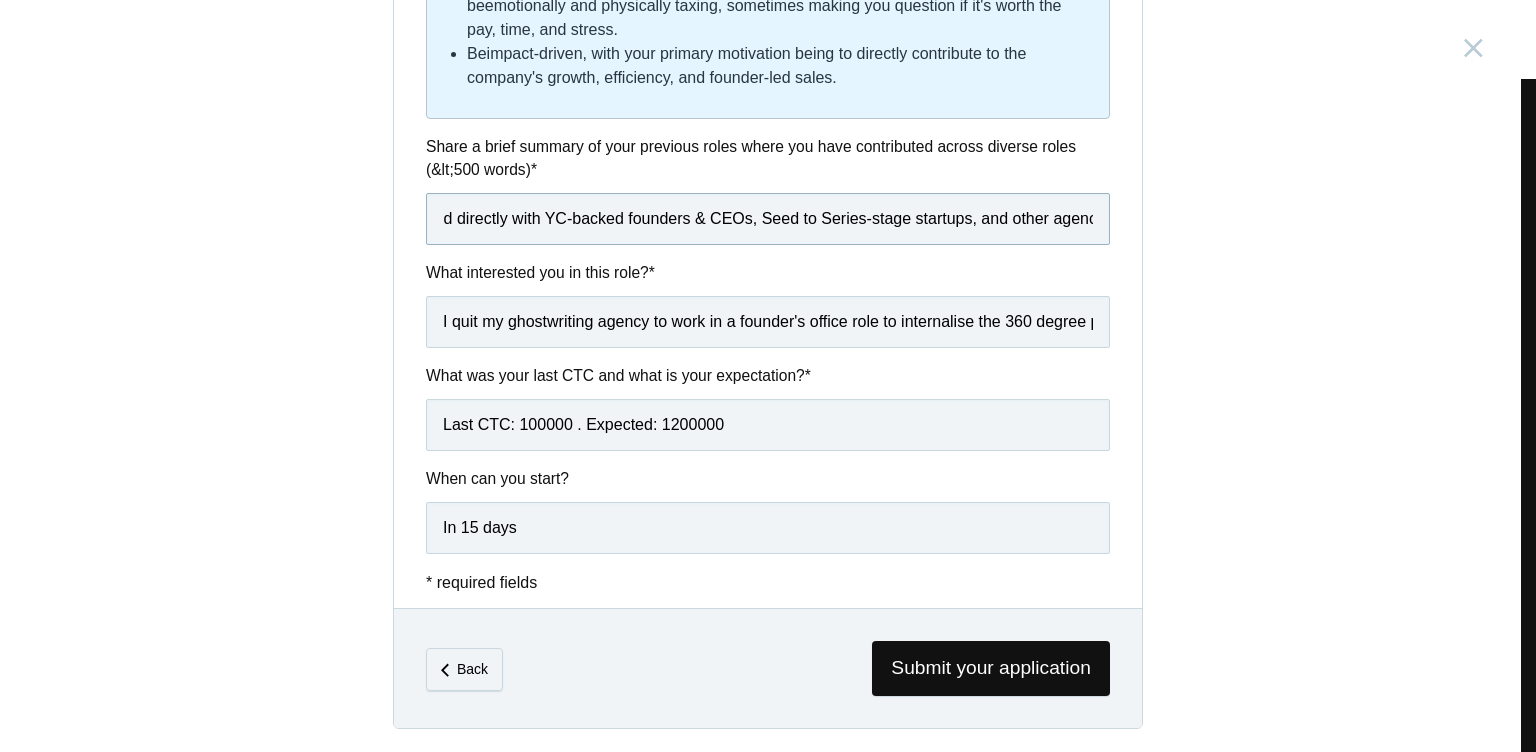 click on "A built and scaled a ghostwriting agency from zero to $2.5K in 270 days. I did this by continuous outreach and follow-ups to the B2B folks in the [COUNTRY] and the [COUNTRY]. I hired a freelance designer to pair great content with great design. I worked directly with YC-backed founders & CEOs, Seed to Series-stage startups, and other agencies in the [COUNTRY]." at bounding box center (768, 219) 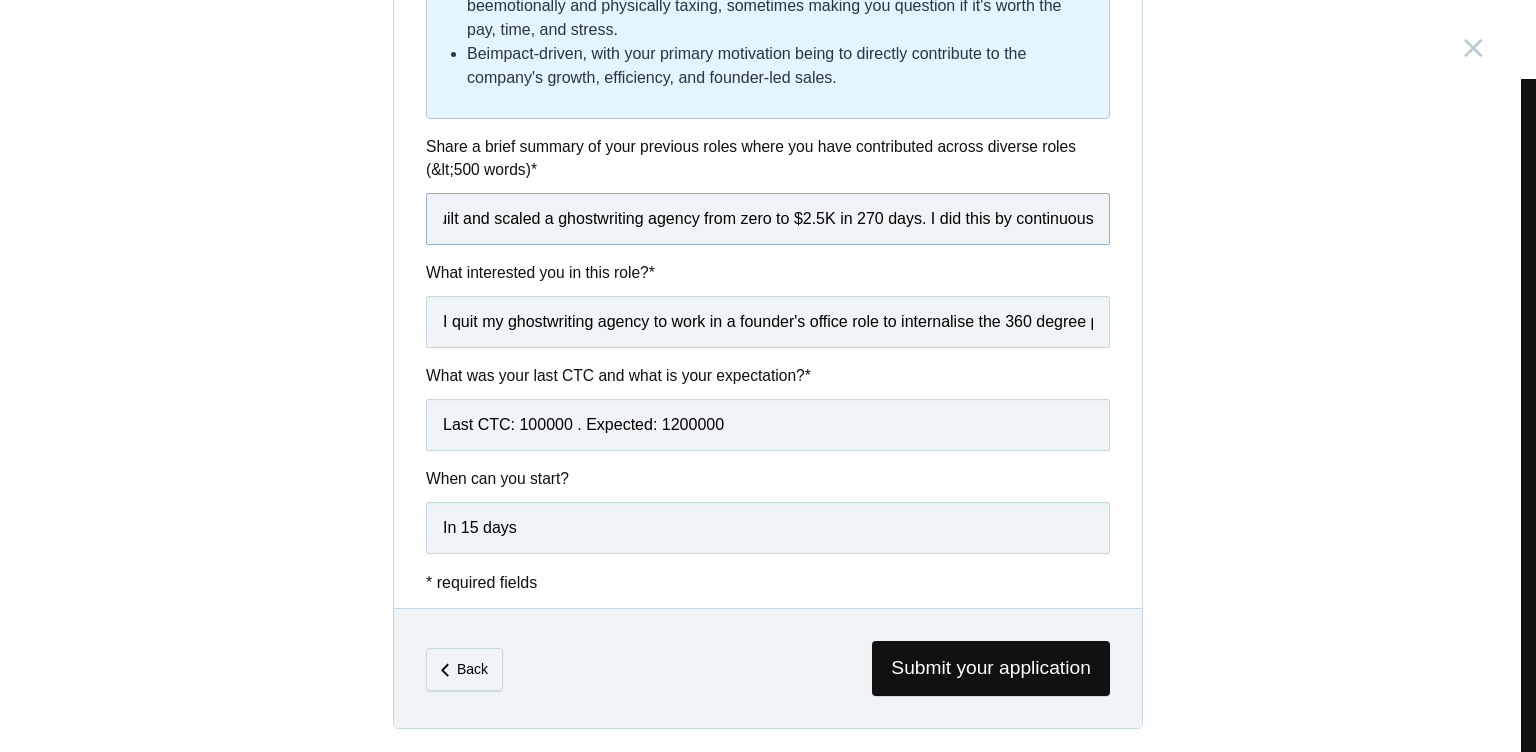 scroll, scrollTop: 0, scrollLeft: 0, axis: both 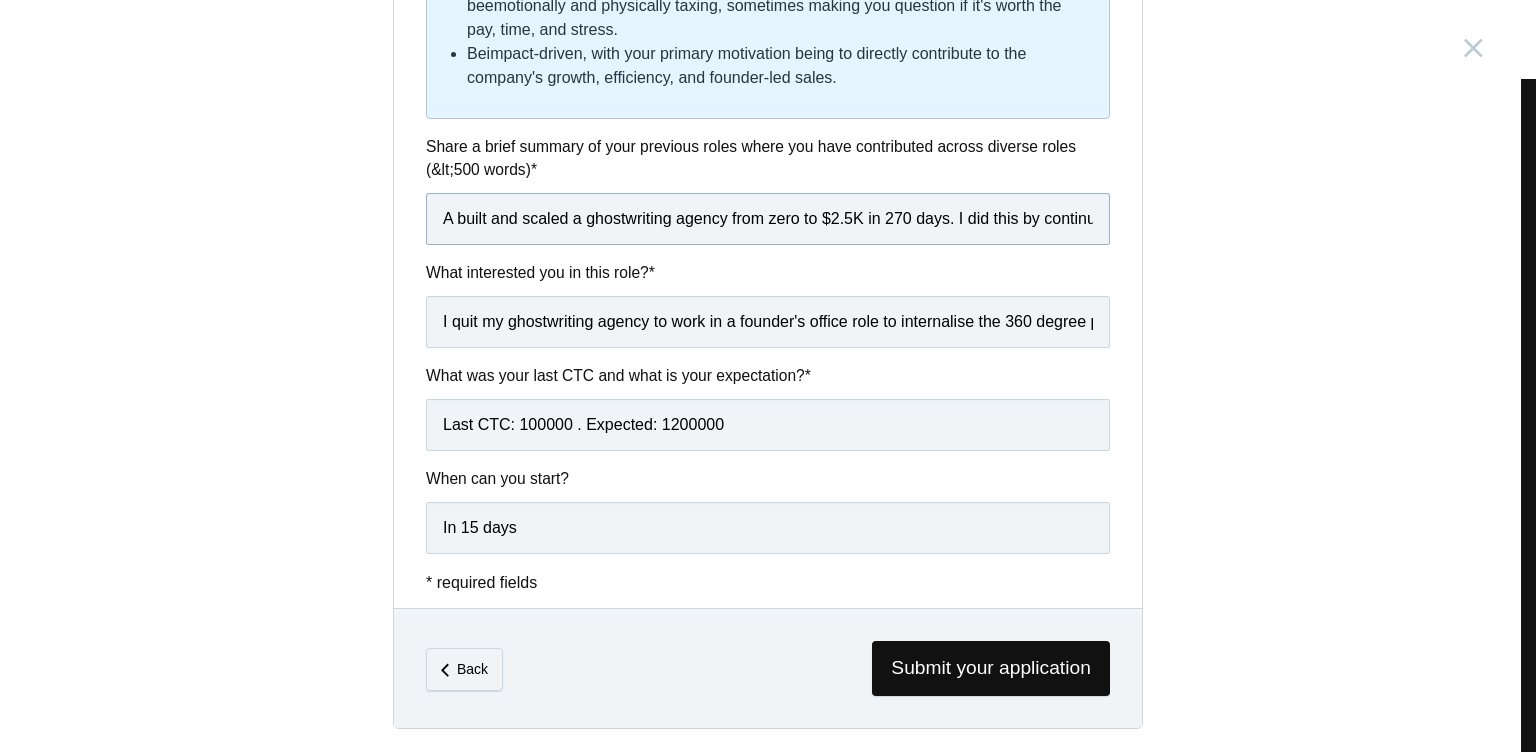 click on "A built and scaled a ghostwriting agency from zero to $2.5K in 270 days. I did this by continuous outreach and follow-ups to the B2B folks in the [COUNTRY] and the [COUNTRY]. I hired a freelance designer to pair great content with great design. I worked directly with YC-backed founders & CEOs, Seed to Series-stage startups, and other agencies in the [COUNTRY]." at bounding box center [768, 219] 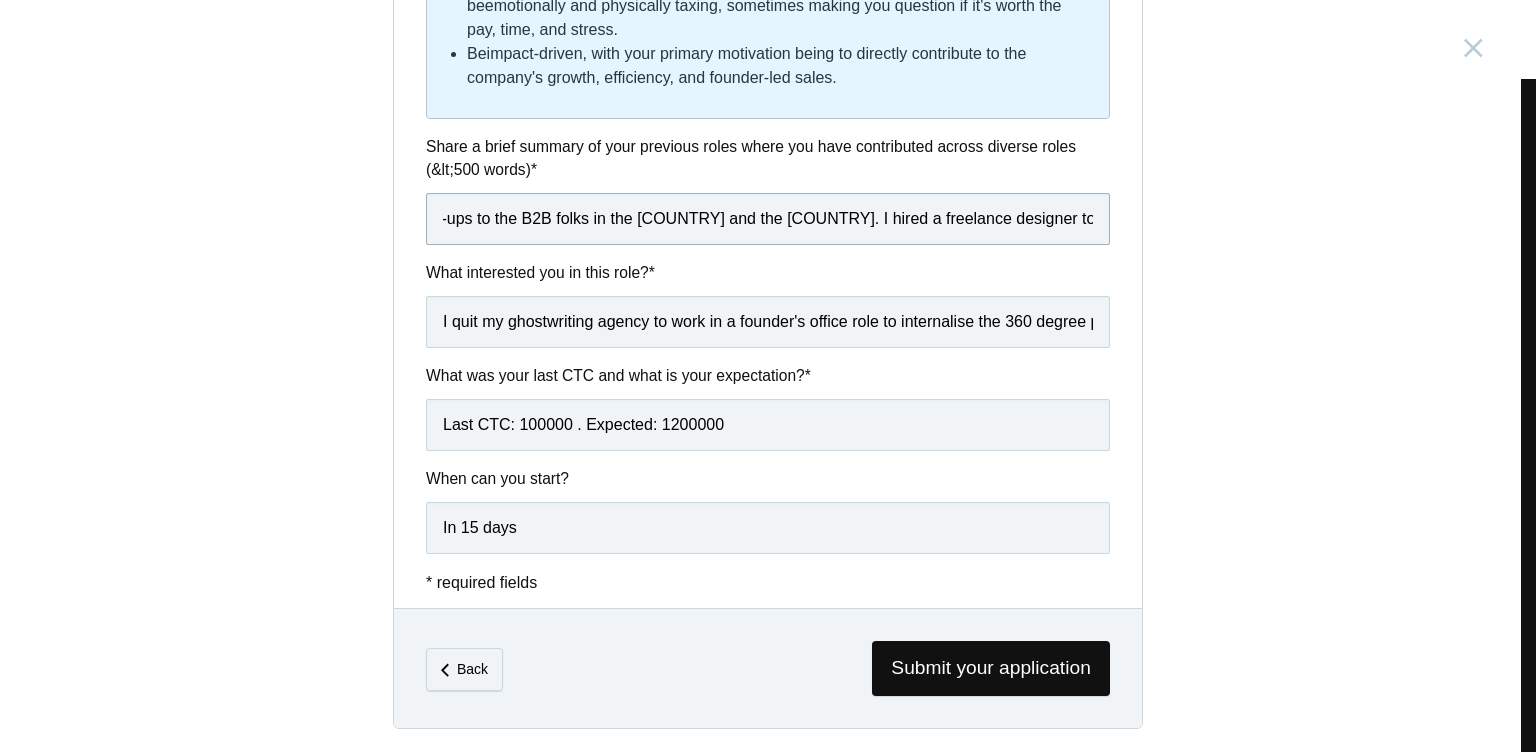 scroll, scrollTop: 0, scrollLeft: 850, axis: horizontal 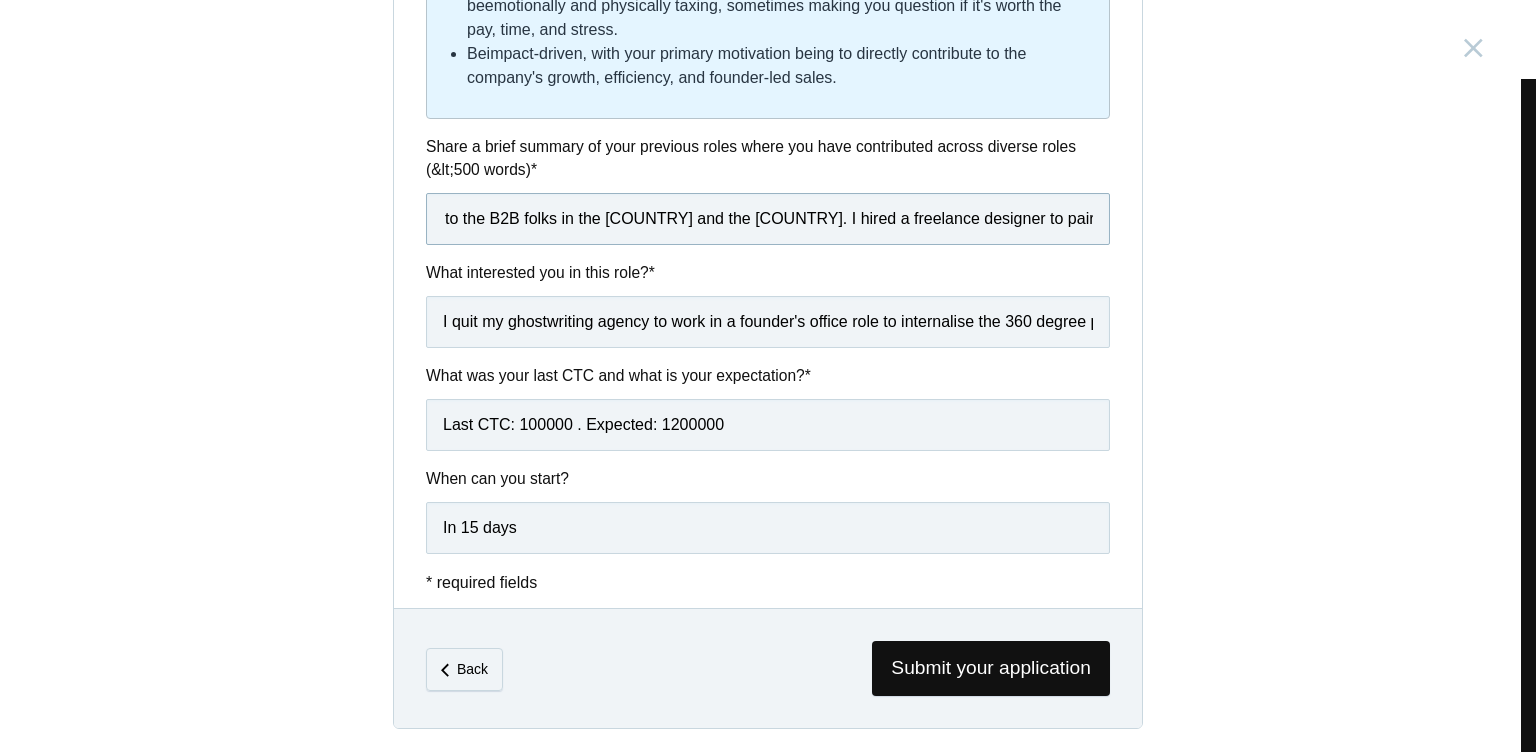 click on "I built and scaled a ghostwriting agency from zero to $2.5K in 270 days. I did this by continuous outreach and follow-ups to the B2B folks in the [COUNTRY] and the [COUNTRY]. I hired a freelance designer to pair great content with great design. I worked directly with YC-backed founders & CEOs, Seed to Series-stage startups, and other agencies in the [COUNTRY]." at bounding box center [768, 219] 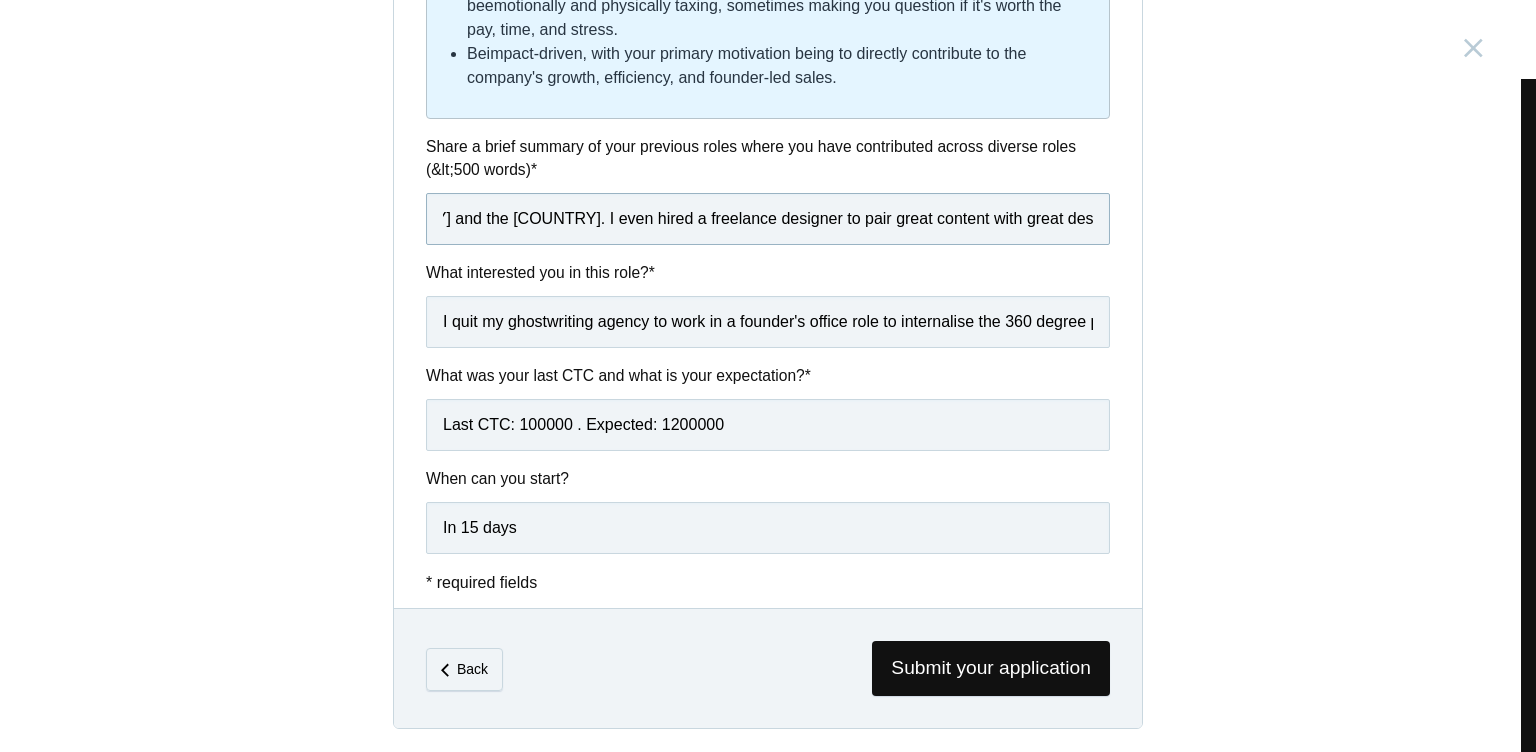scroll, scrollTop: 0, scrollLeft: 1108, axis: horizontal 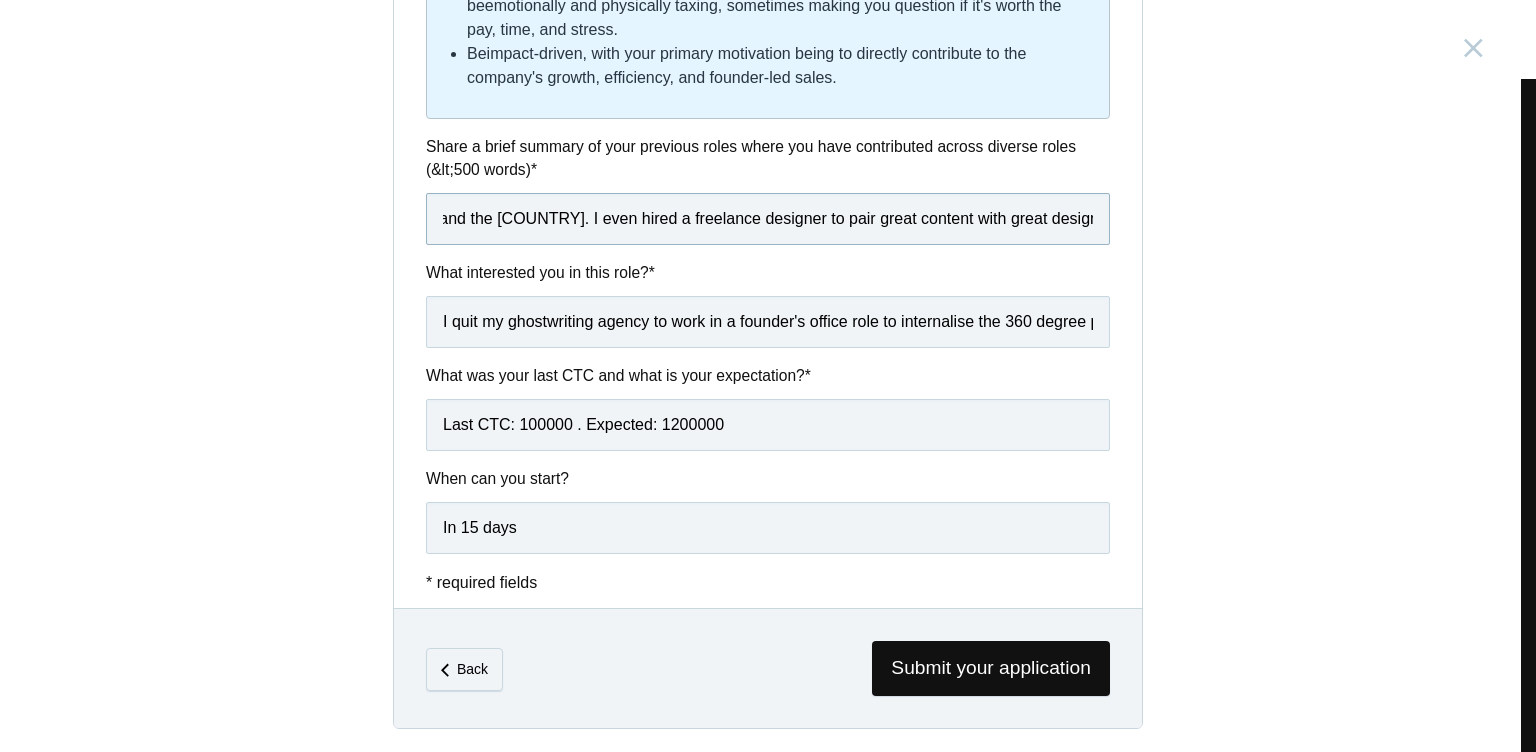 click on "I built and scaled a ghostwriting agency from zero to $2.5K in 270 days. I did this by continuous outreach and follow-ups to the B2B folks in the [COUNTRY] and the [COUNTRY]. I even hired a freelance designer to pair great content with great design. I worked directly with YC-backed founders & CEOs, Seed to Series-stage startups, and other agencies in the [COUNTRY]." at bounding box center [768, 219] 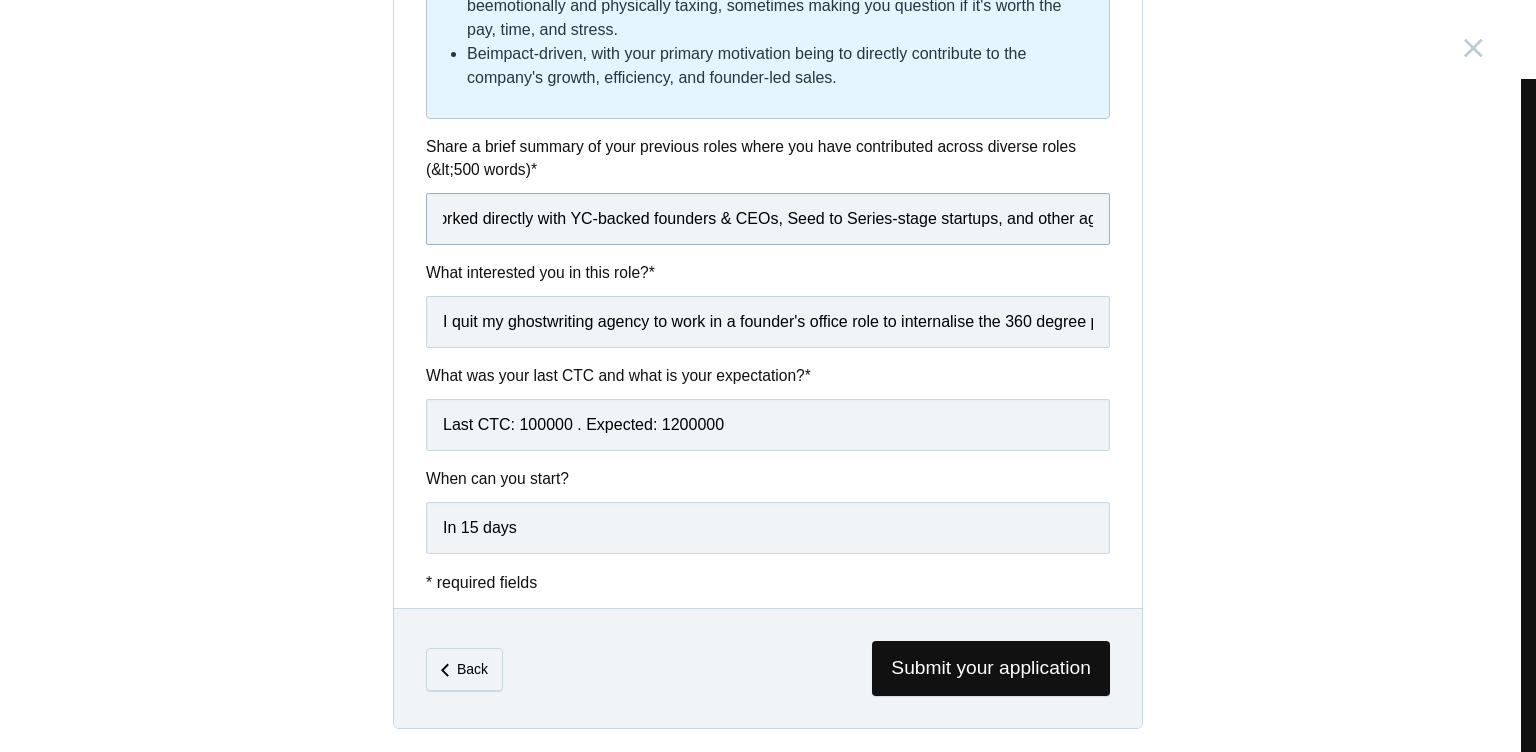 scroll, scrollTop: 0, scrollLeft: 1897, axis: horizontal 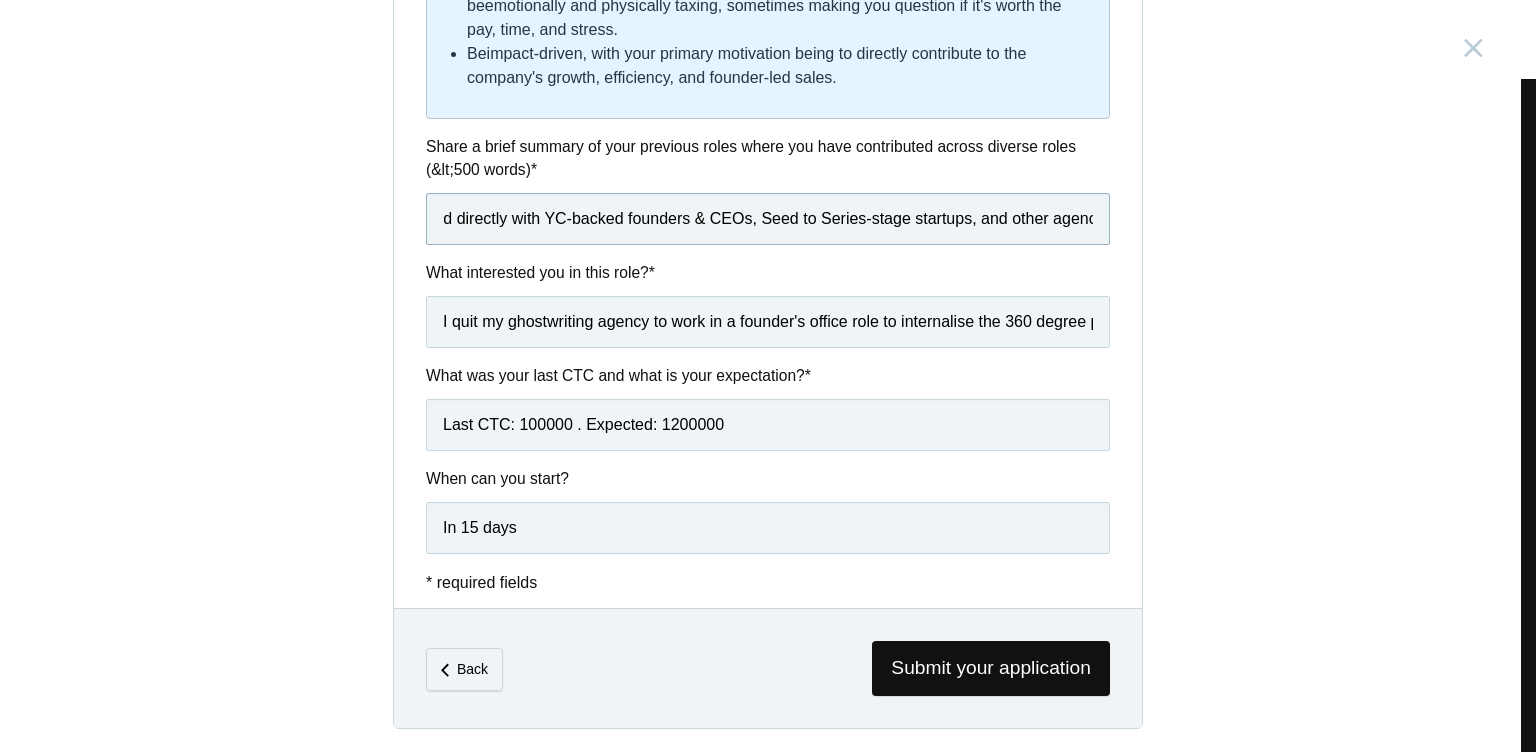 click on "I built and scaled a ghostwriting agency from zero to $2.5K in 270 days. I did this by continuous outreach and follow-ups to the B2B folks in the [COUNTRY] and the [COUNTRY]. I even hired a freelance designer to pair great content with great design. Where in, I worked directly with YC-backed founders & CEOs, Seed to Series-stage startups, and other agencies in the [COUNTRY]." at bounding box center (768, 219) 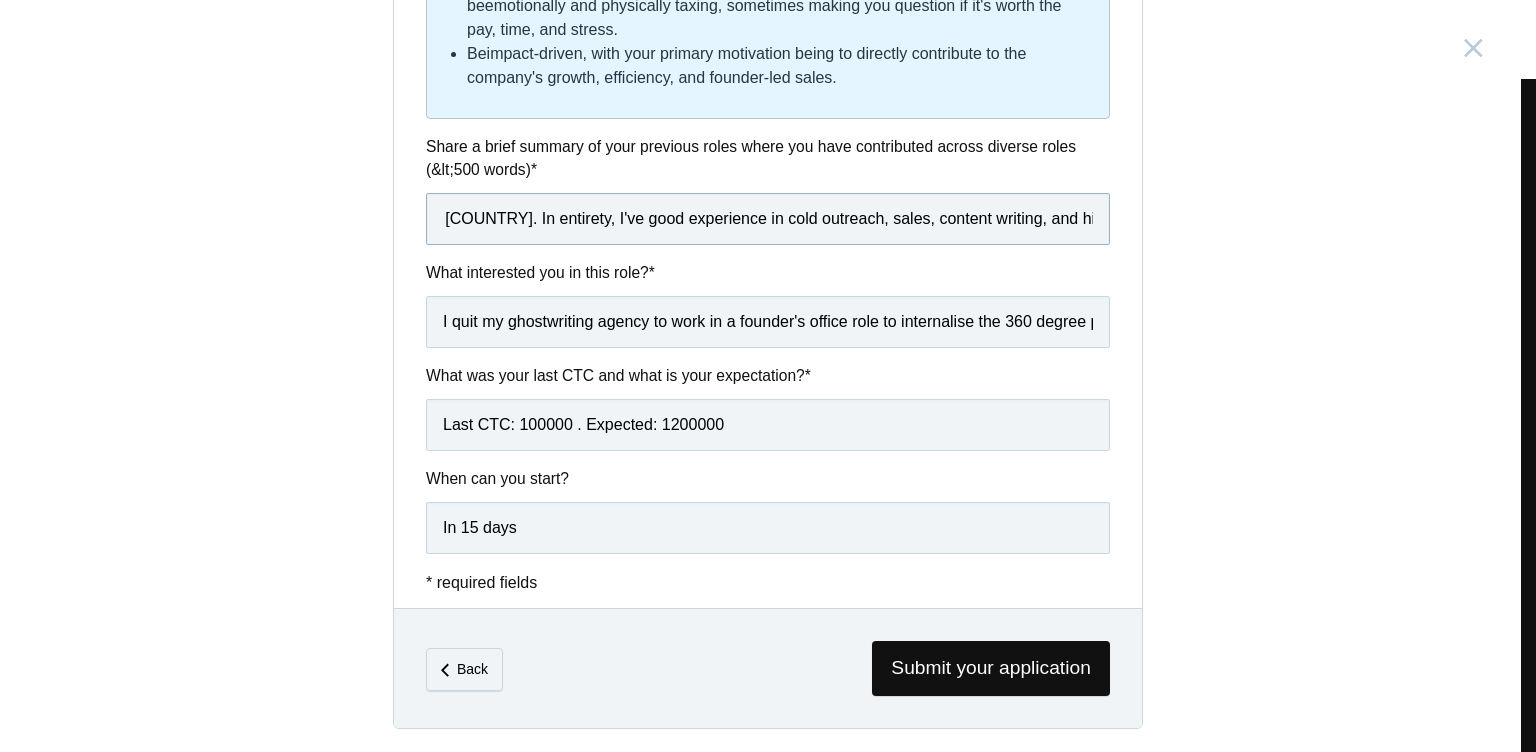 scroll, scrollTop: 0, scrollLeft: 2621, axis: horizontal 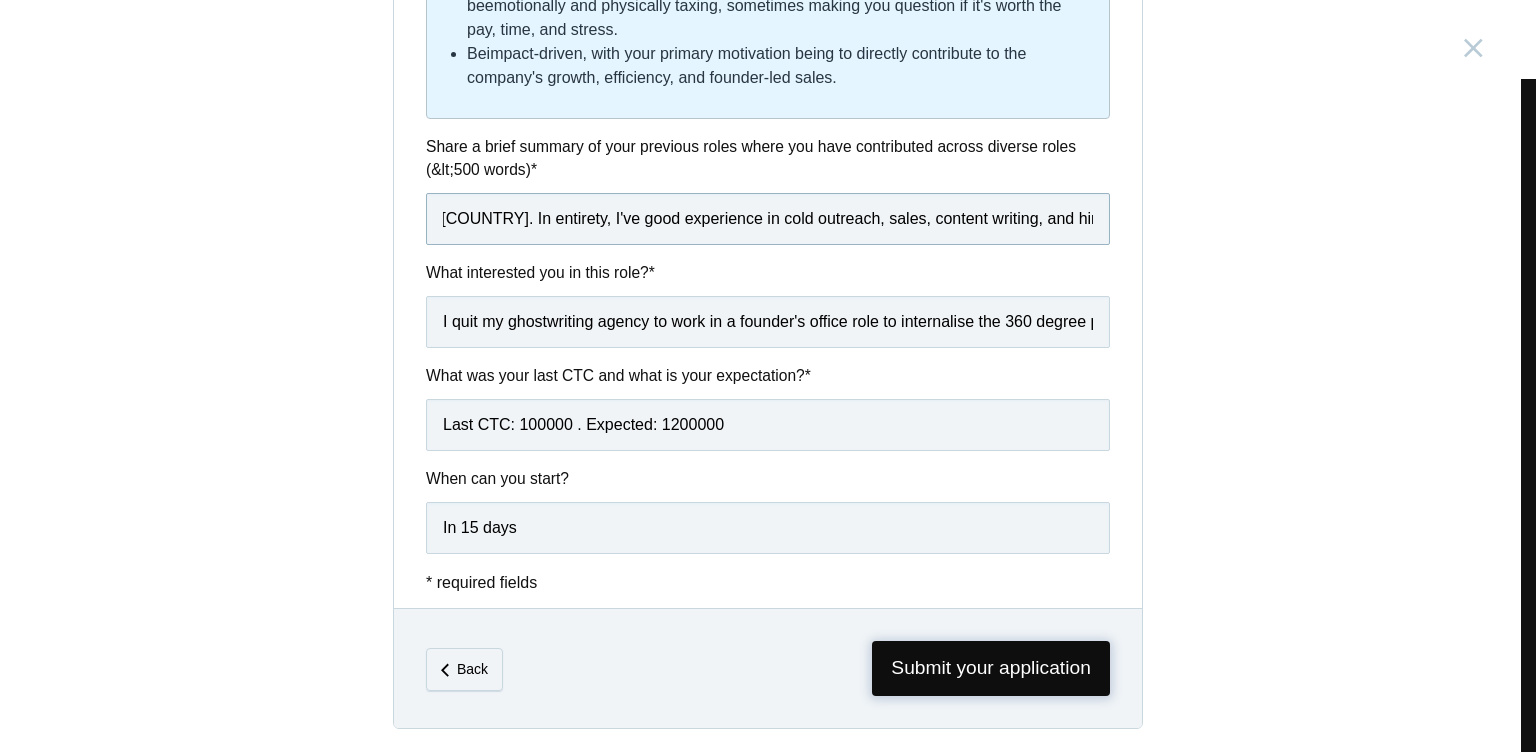 type on "I built and scaled a ghostwriting agency from zero to $2.5K in 270 days. I did this by continuous outreach and follow-ups to the B2B folks in the [COUNTRY] and the [COUNTRY]. I even hired a freelance designer to pair great content with great design. Where in, I worked directly with YC-backed founders & CEOs, Seed to Series-stage startups, and other agencies in the [COUNTRY]. In entirety, I've good experience in cold outreach, sales, content writing, and hiring (not so much here)." 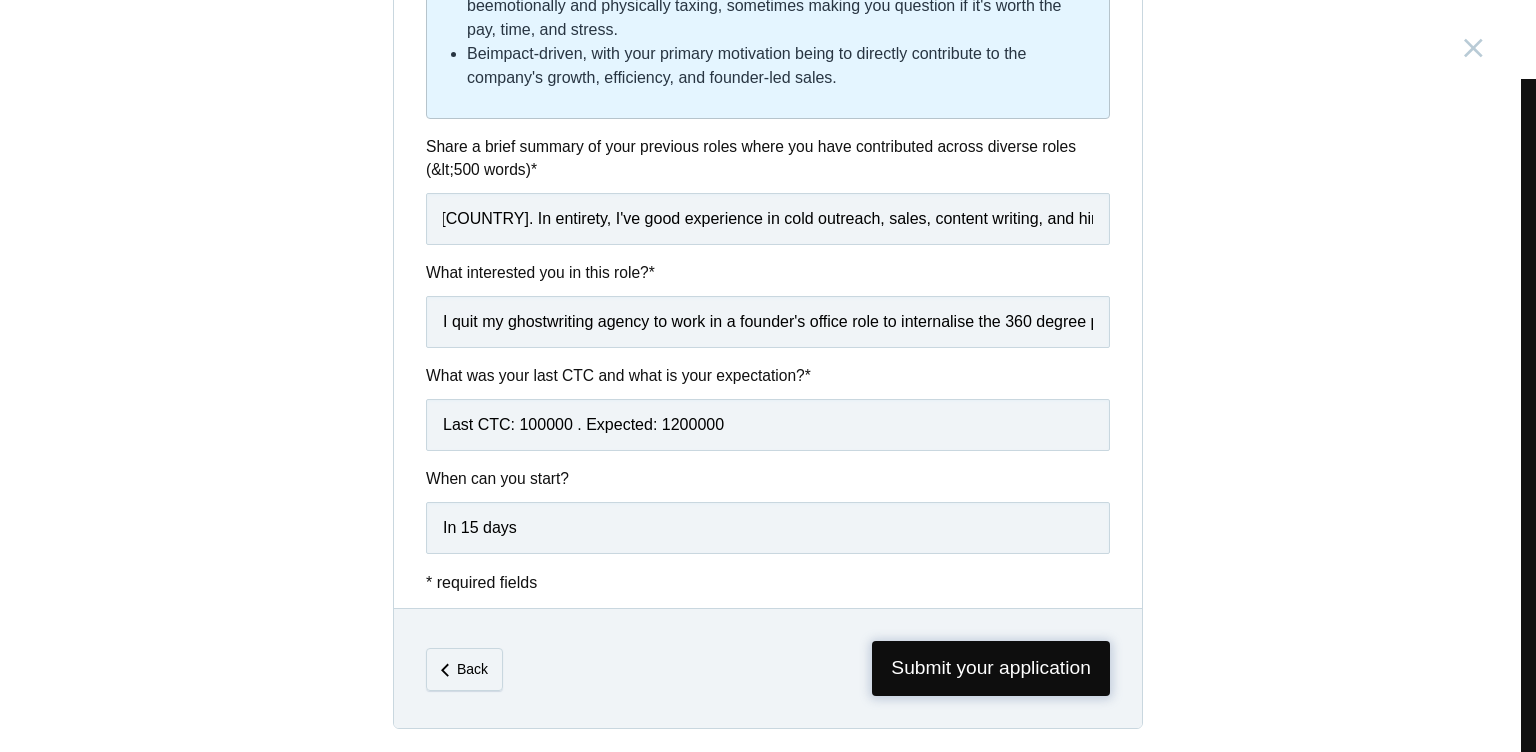 scroll, scrollTop: 0, scrollLeft: 0, axis: both 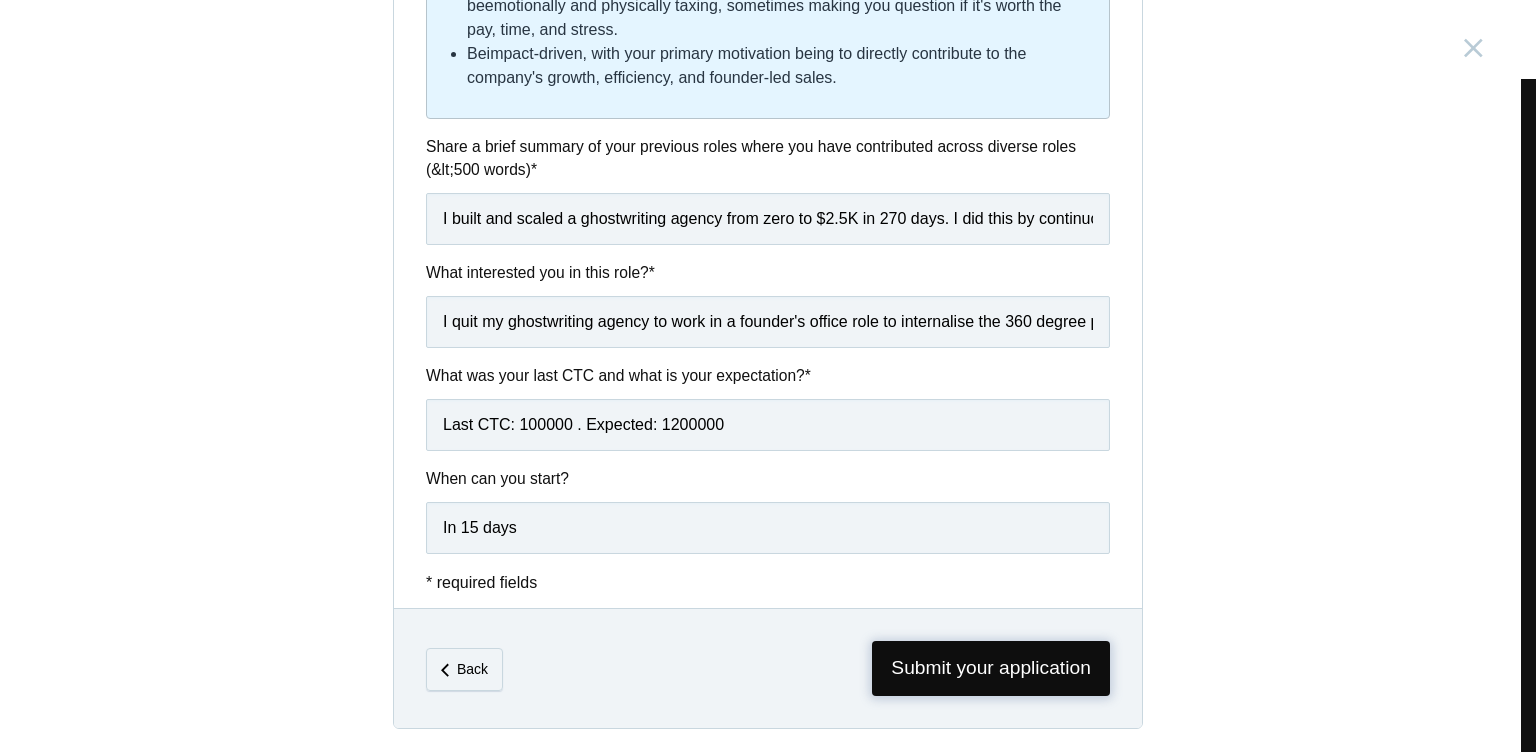 click on "Submit your application" at bounding box center (991, 668) 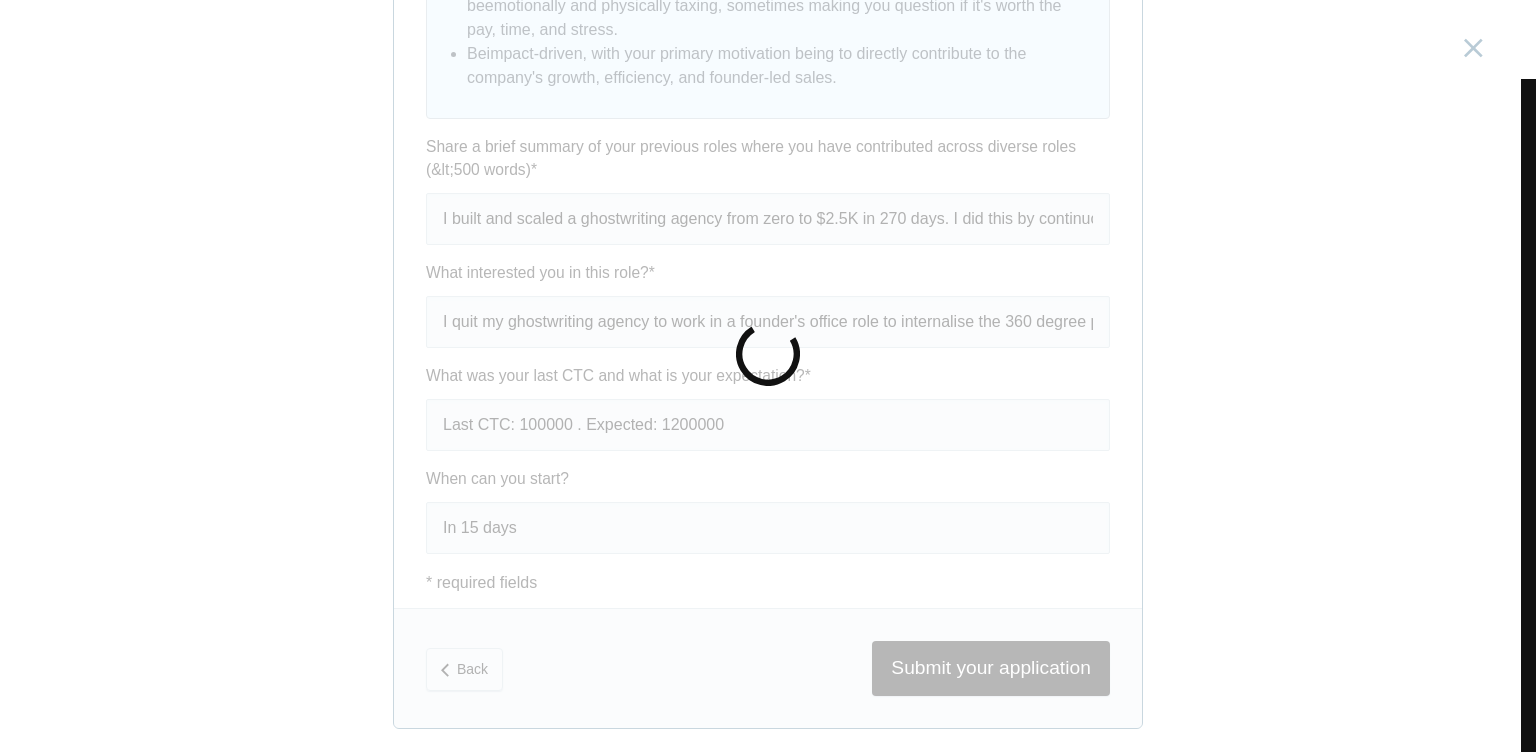 scroll, scrollTop: 0, scrollLeft: 0, axis: both 